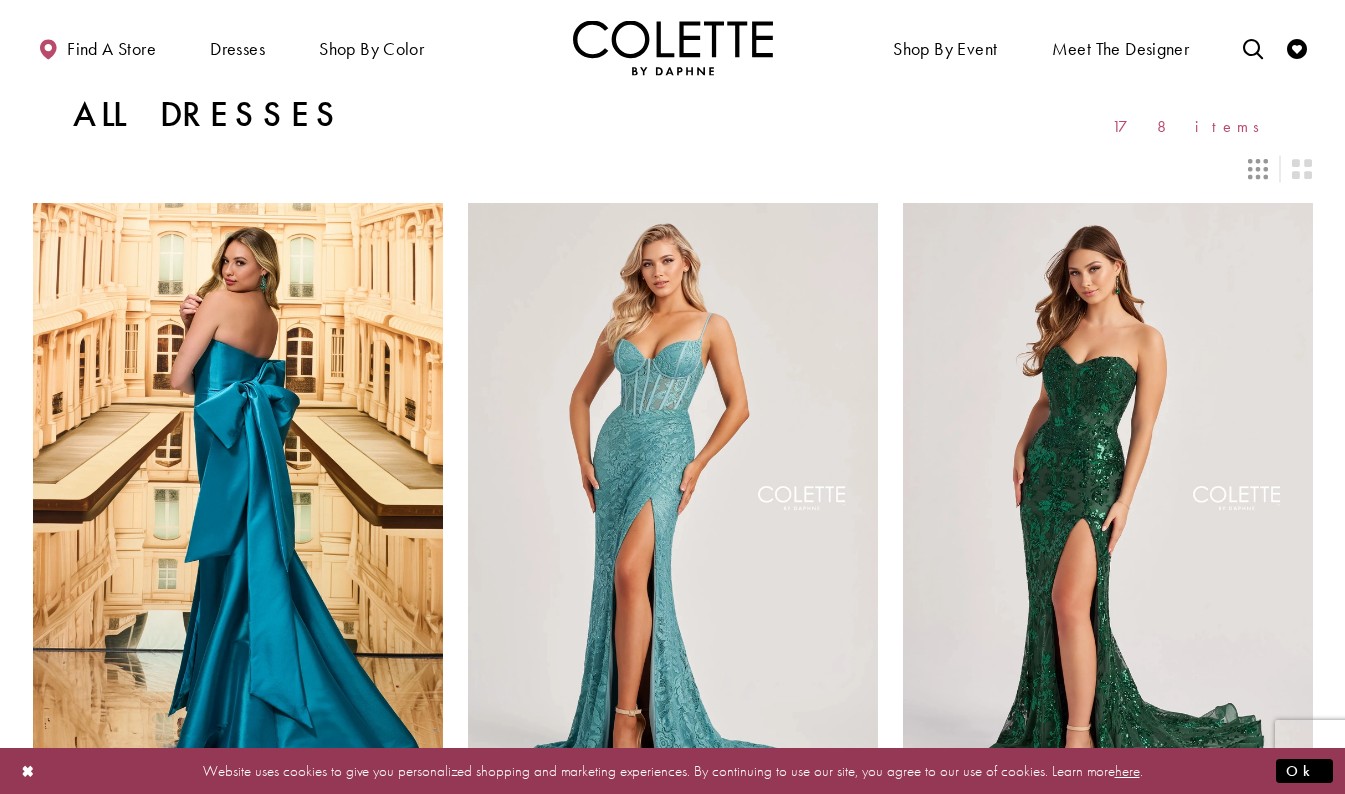 scroll, scrollTop: 0, scrollLeft: 0, axis: both 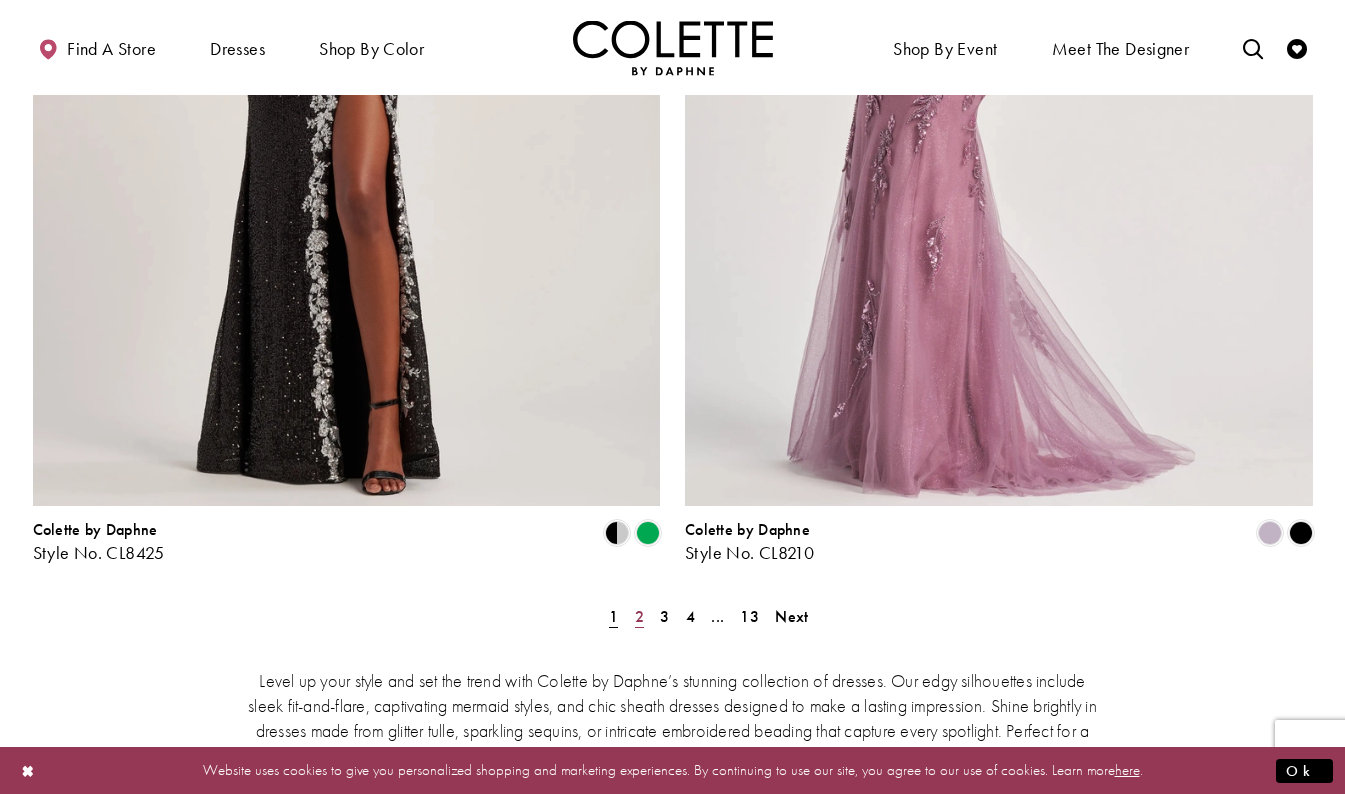click on "2" at bounding box center (639, 616) 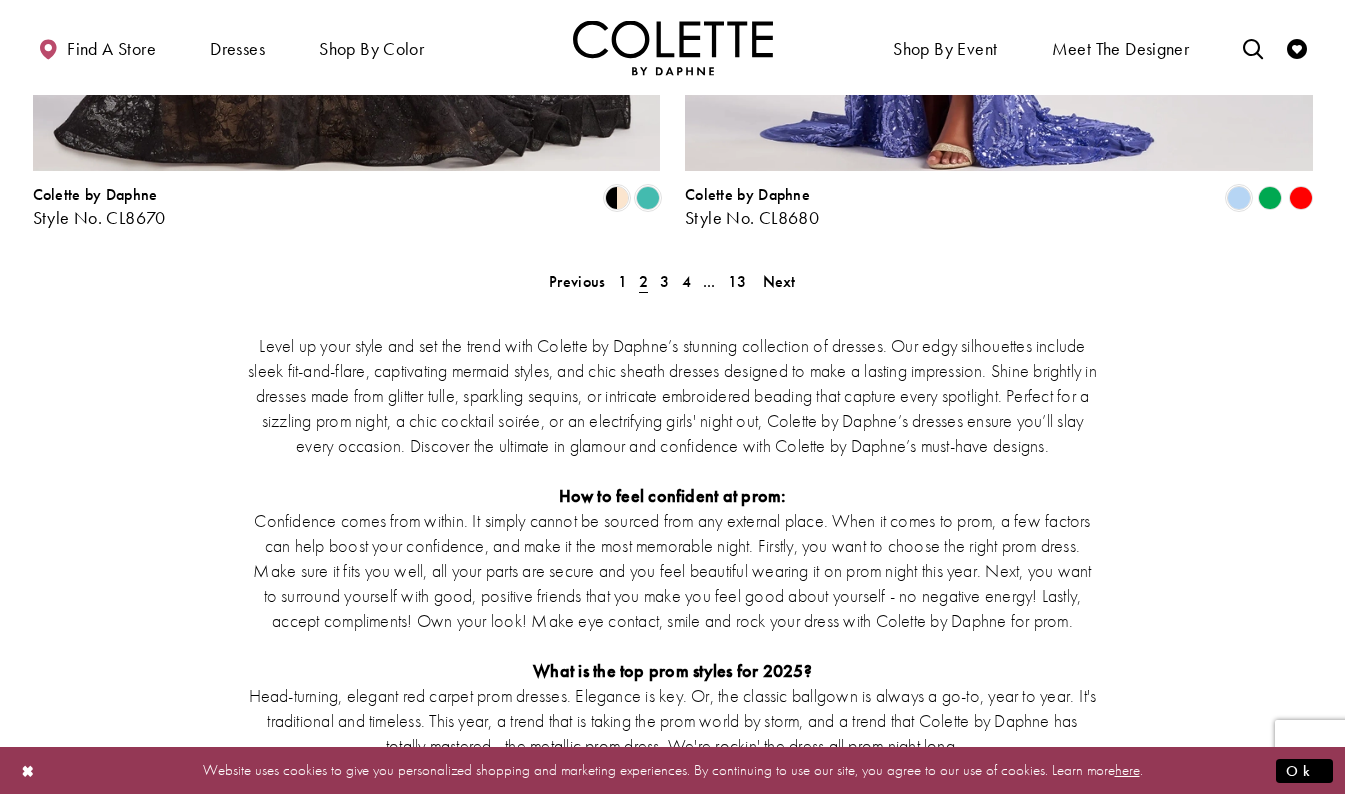scroll, scrollTop: 3801, scrollLeft: 0, axis: vertical 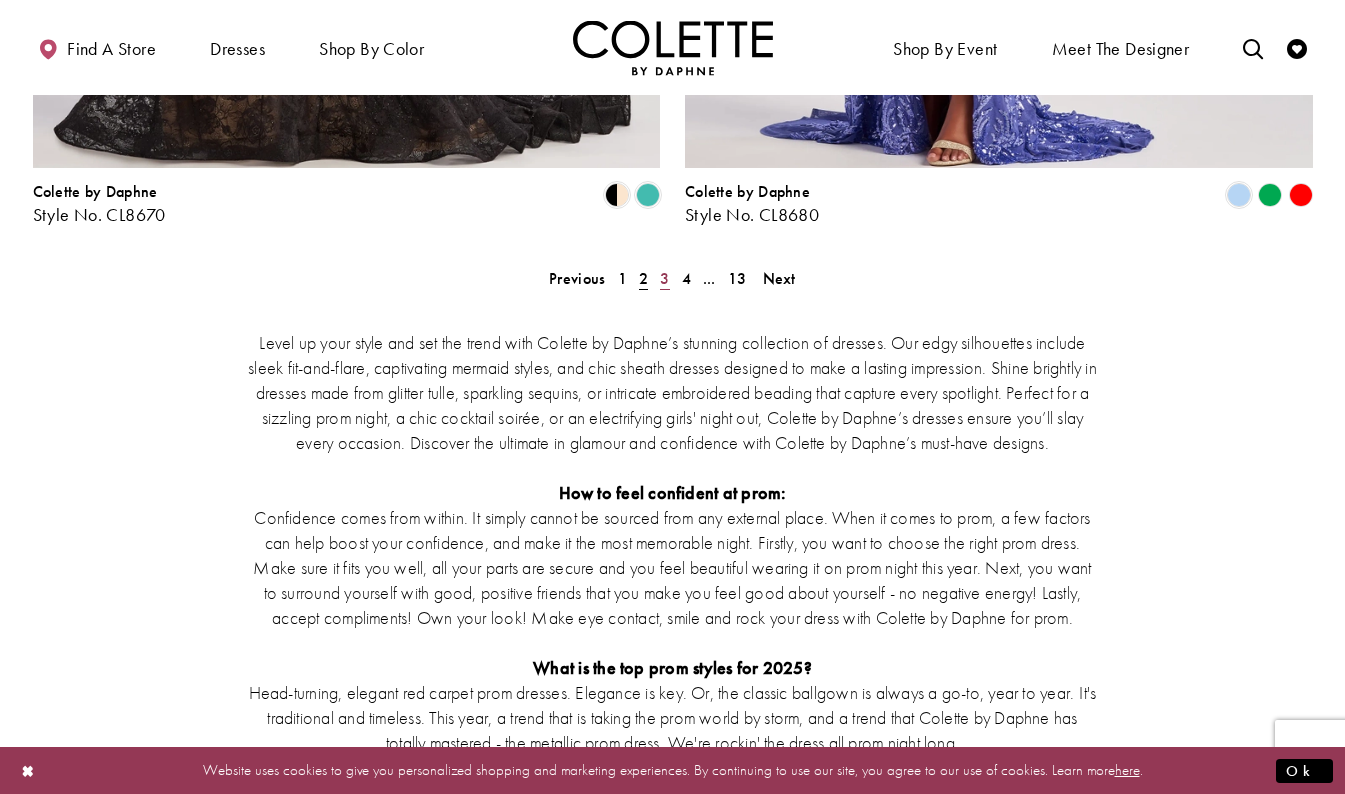 click on "3" at bounding box center (664, 278) 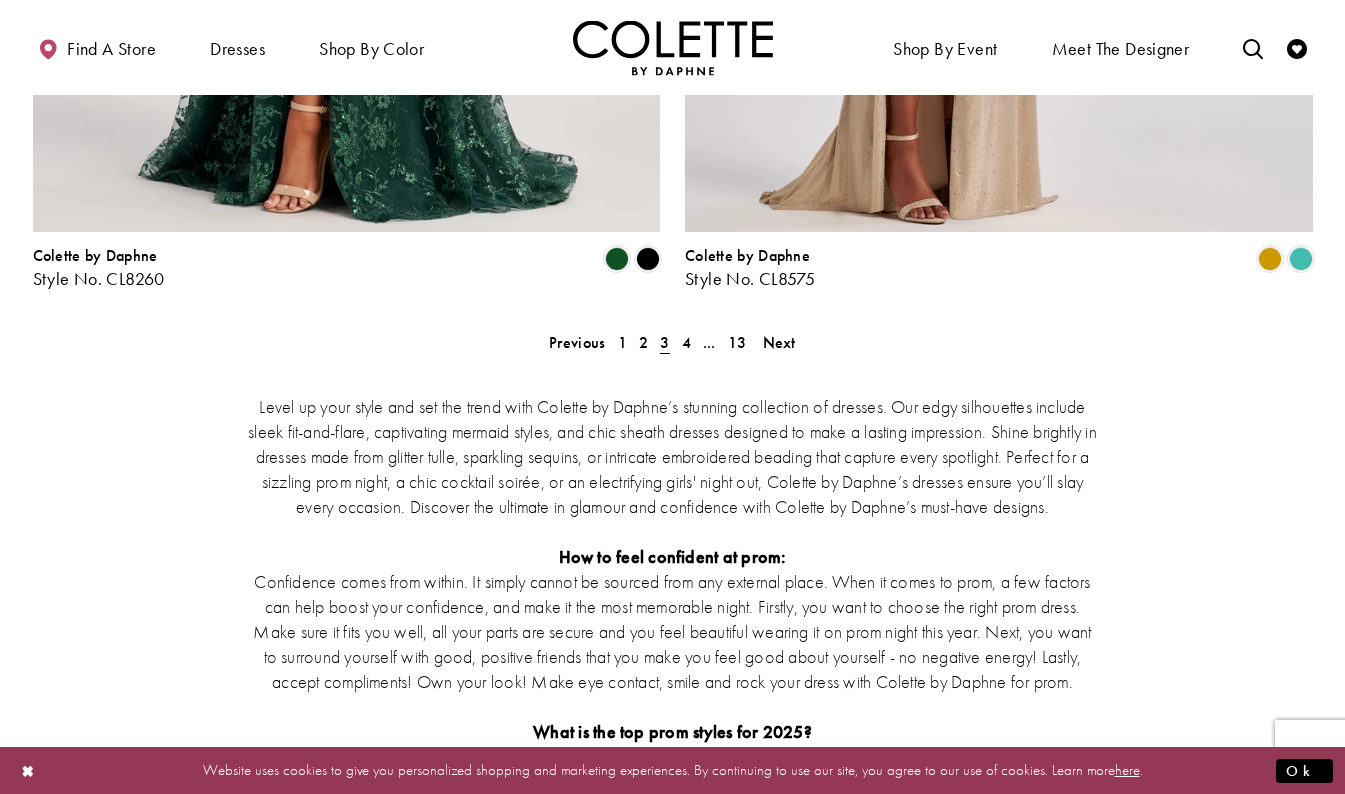 scroll, scrollTop: 3750, scrollLeft: 0, axis: vertical 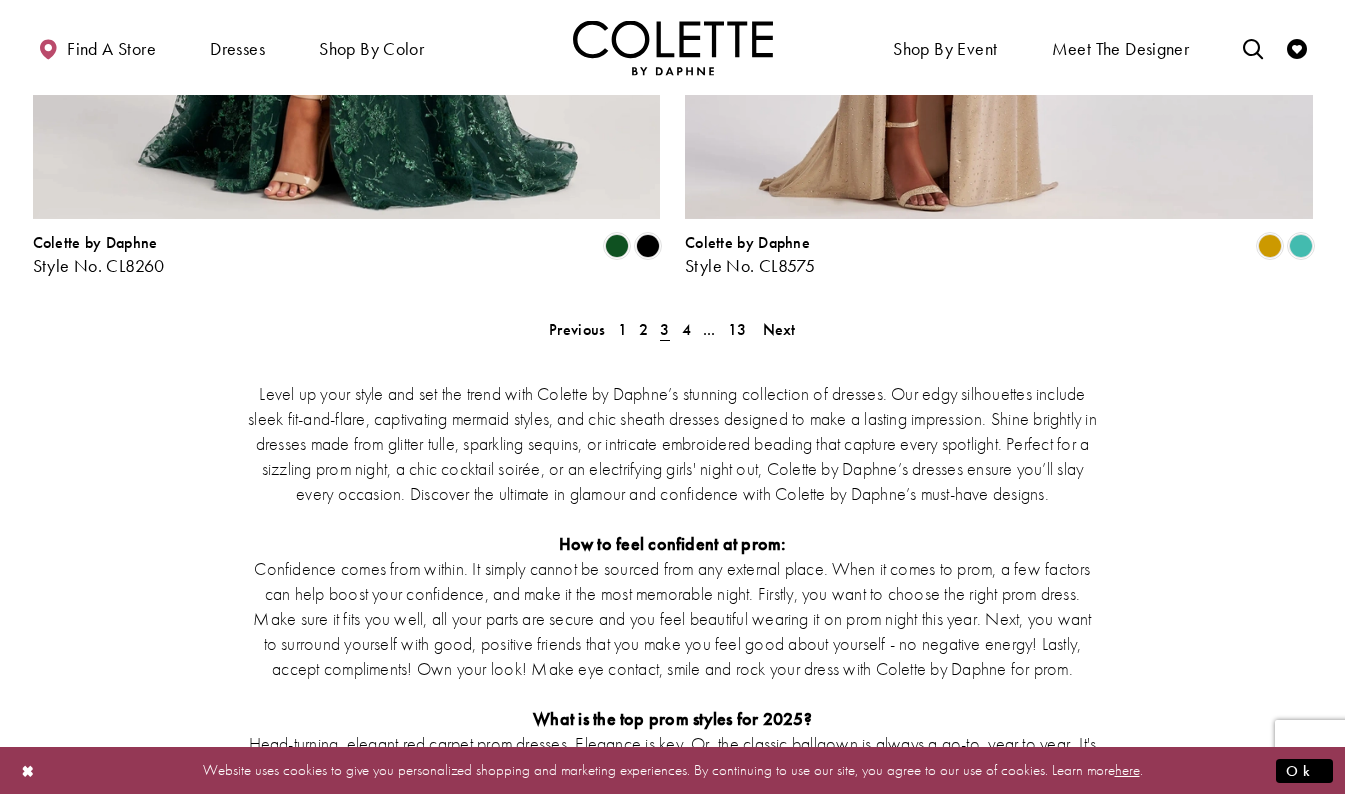 click on "Level up your style and set the trend with Colette by Daphne’s stunning collection of dresses. Our edgy silhouettes include sleek fit-and-flare, captivating mermaid styles, and chic sheath dresses designed to make a lasting impression. Shine brightly in dresses made from glitter tulle, sparkling sequins, or intricate embroidered beading that capture every spotlight. Perfect for a sizzling prom night, a chic cocktail soirée, or an electrifying girls' night out, Colette by Daphne’s dresses ensure you’ll slay every occasion. Discover the ultimate in glamour and confidence with Colette by Daphne’s must-have designs.   How to feel confident at prom:
What is the top prom styles for 2025?" at bounding box center (673, 629) 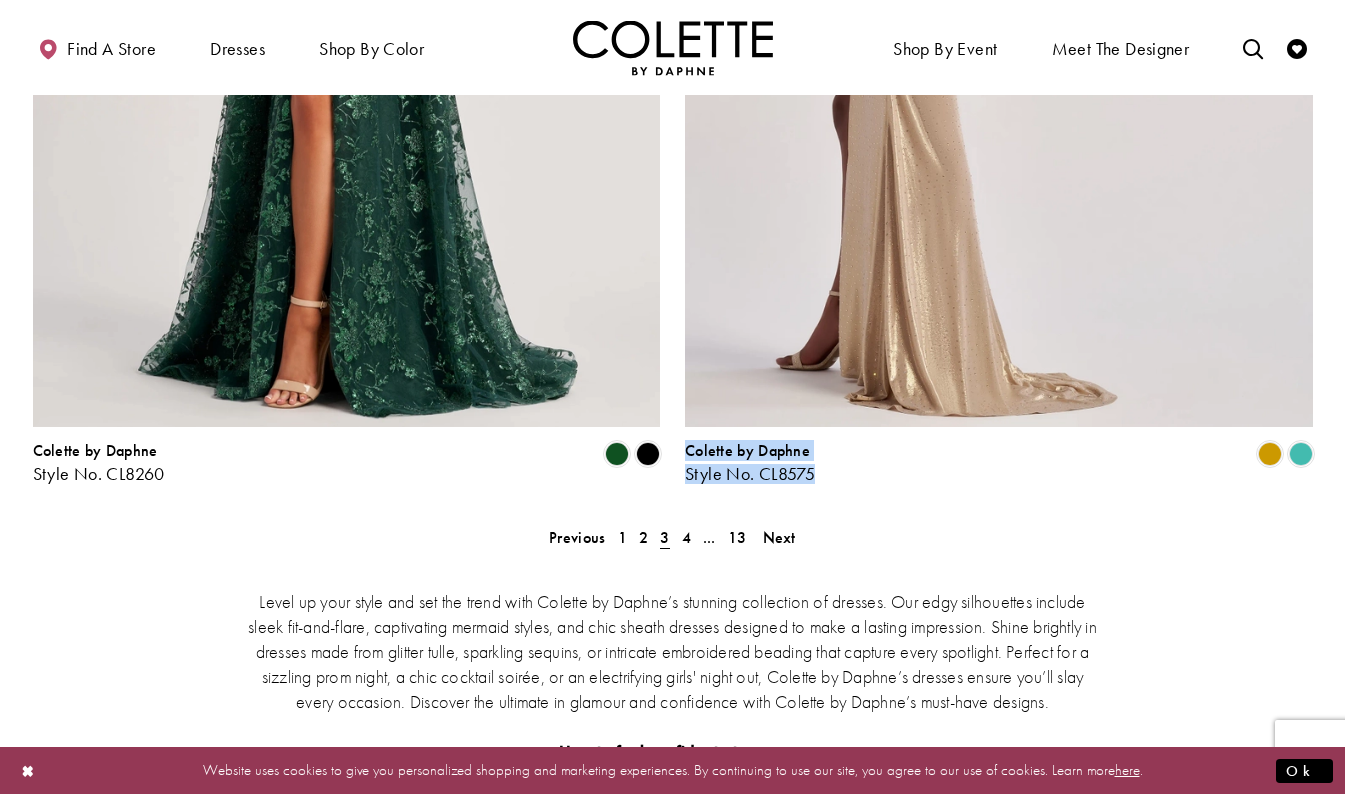 scroll, scrollTop: 3411, scrollLeft: 0, axis: vertical 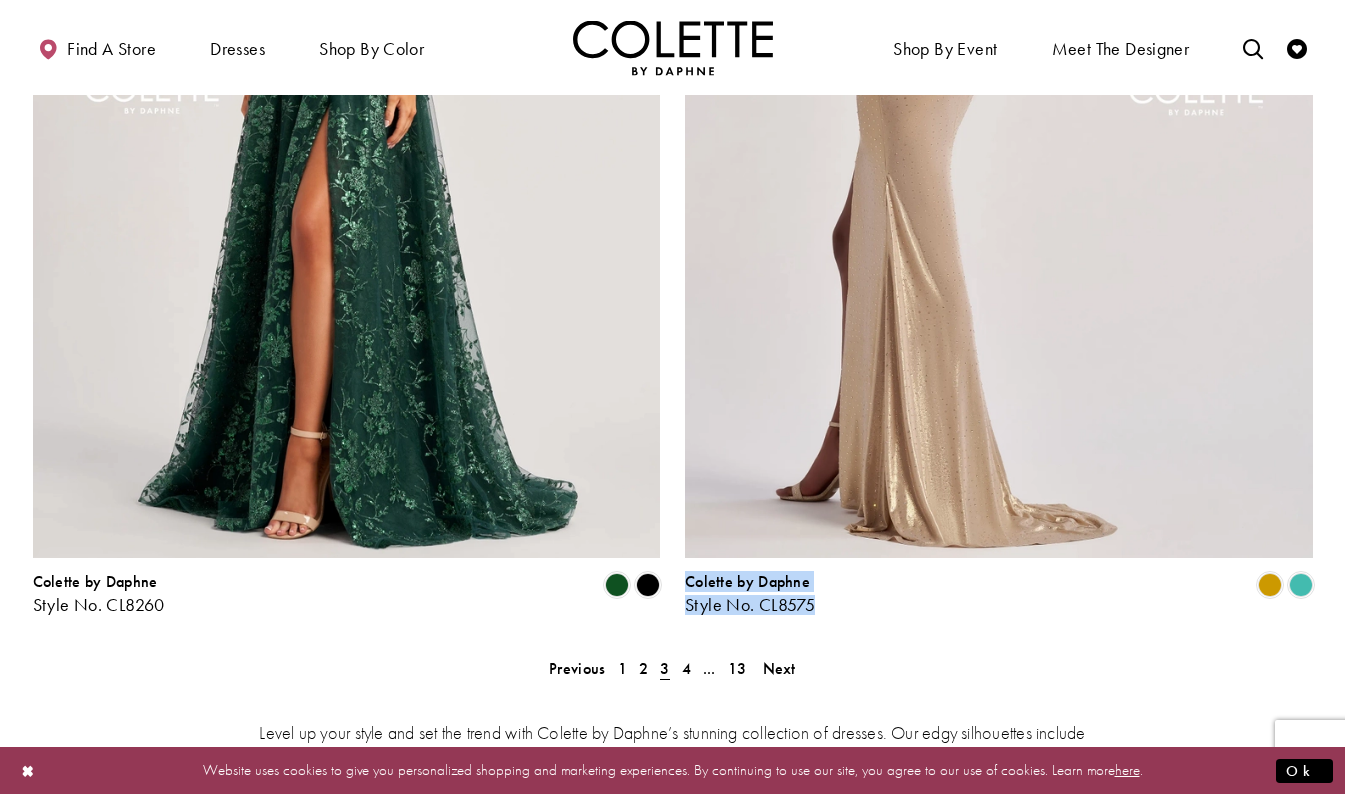 drag, startPoint x: 686, startPoint y: 340, endPoint x: 823, endPoint y: 167, distance: 220.67624 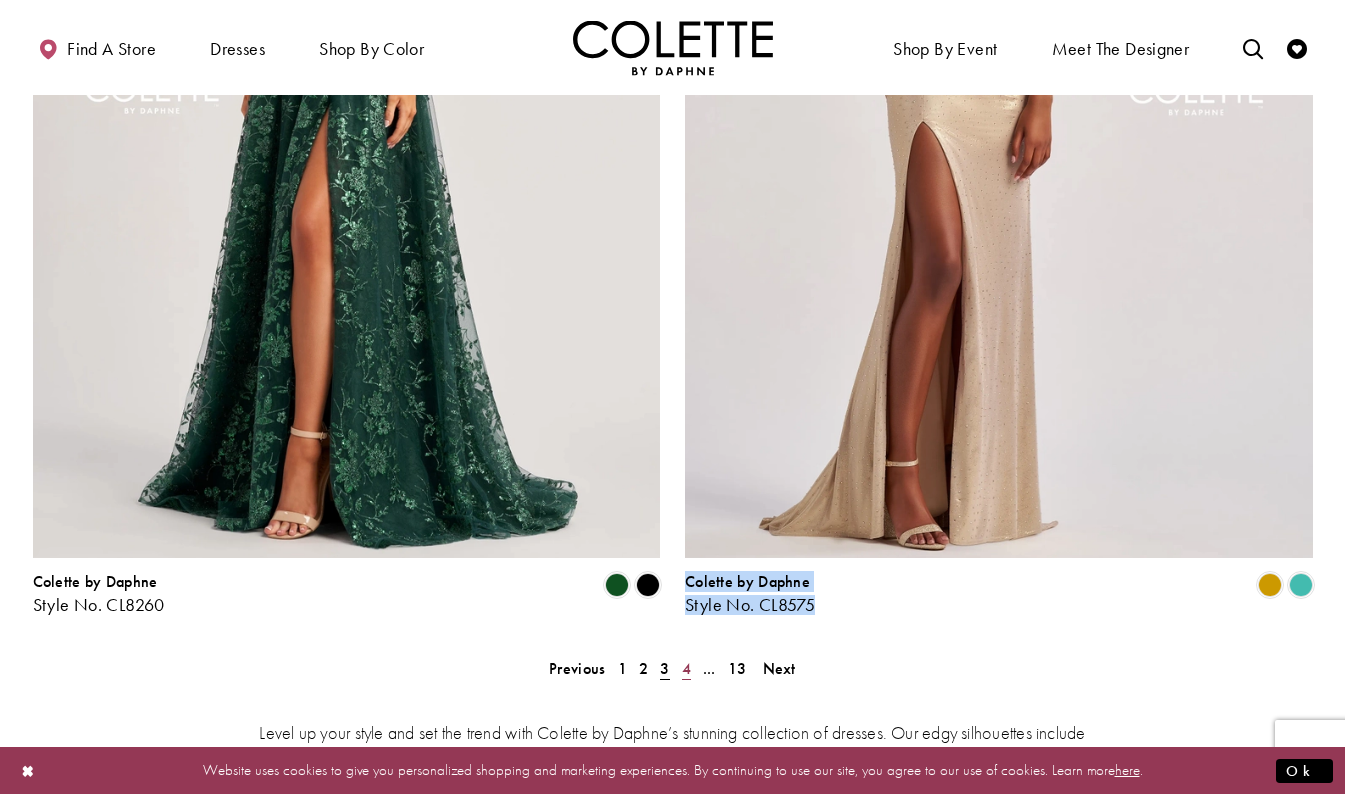 click on "4" at bounding box center (686, 668) 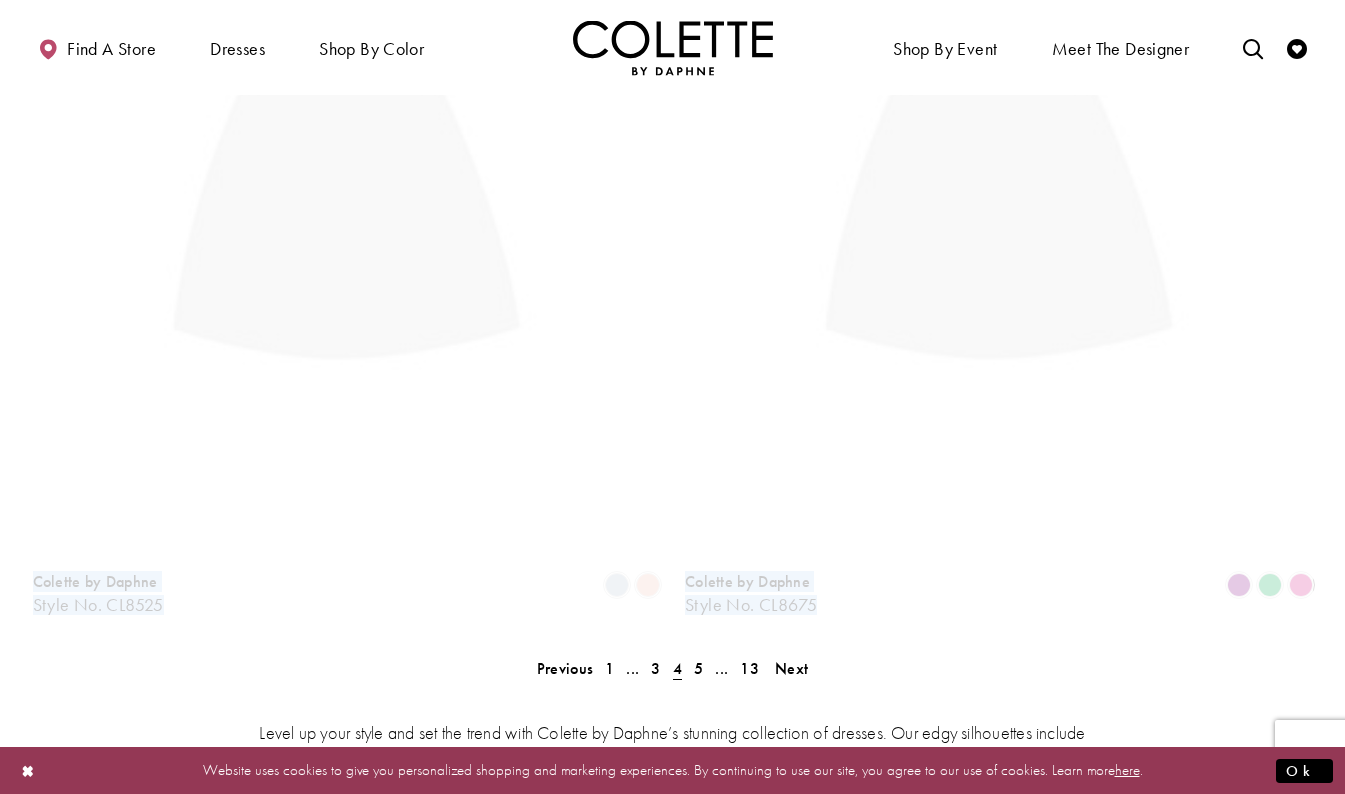 scroll, scrollTop: 108, scrollLeft: 0, axis: vertical 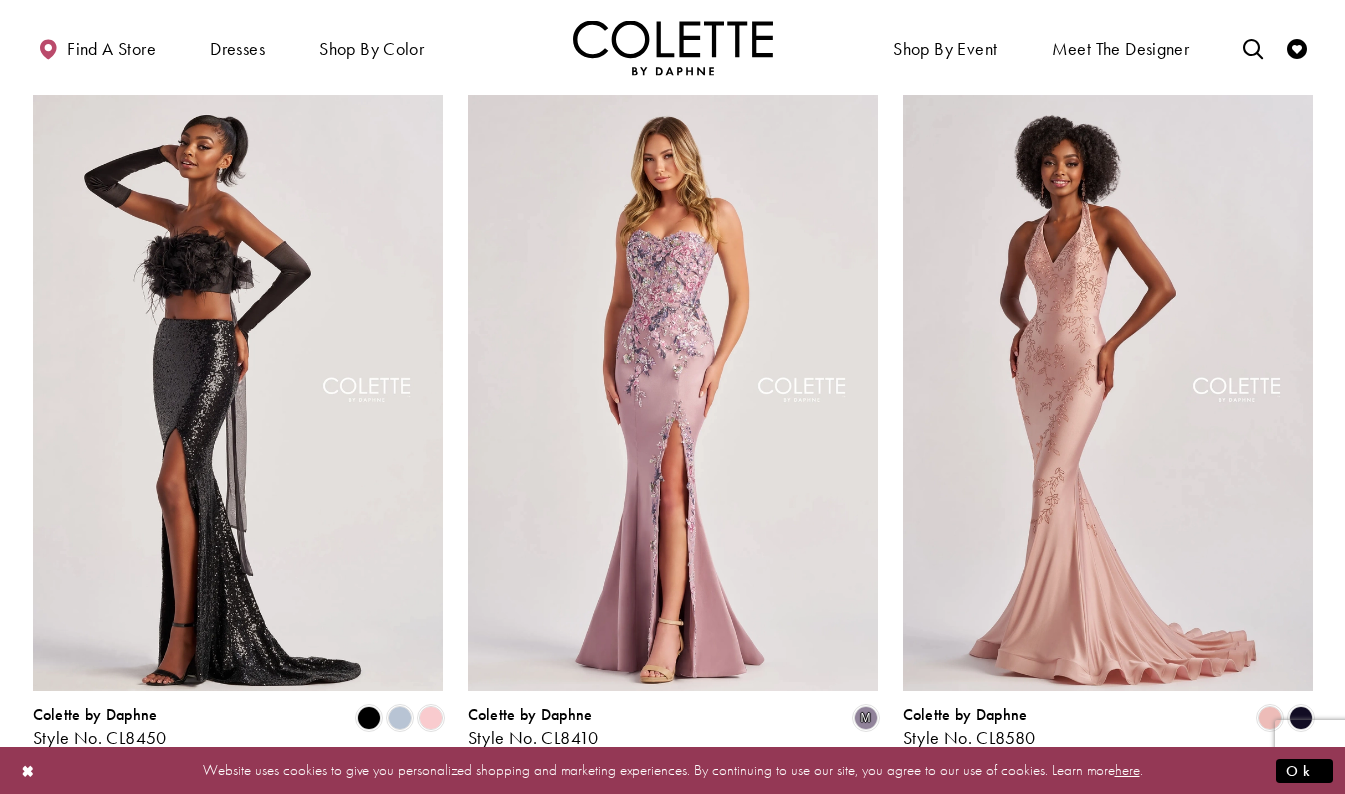 click on "Skip to main content
Skip to Navigation
Enable Accessibility for visually impaired
Pause autoplay for dynamic content" at bounding box center [672, 2472] 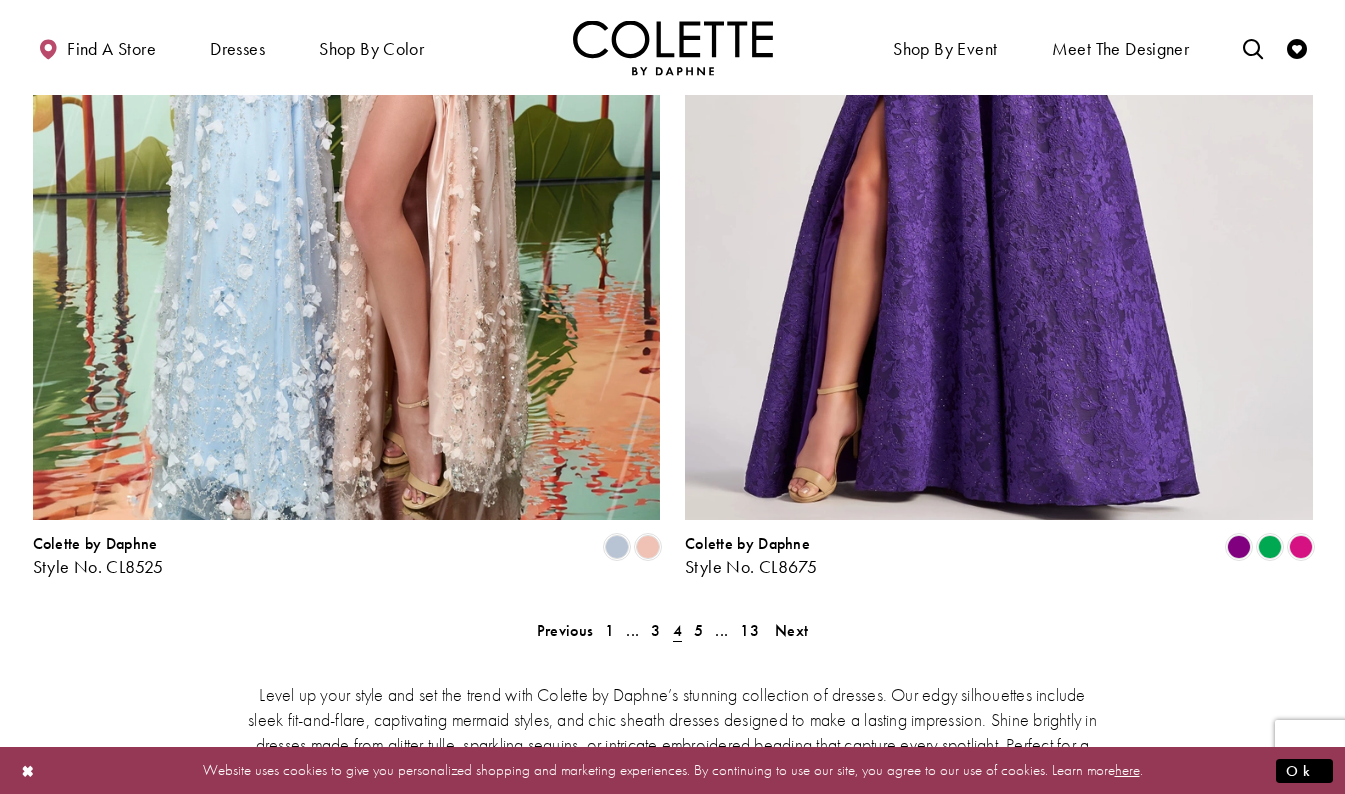 scroll, scrollTop: 3553, scrollLeft: 0, axis: vertical 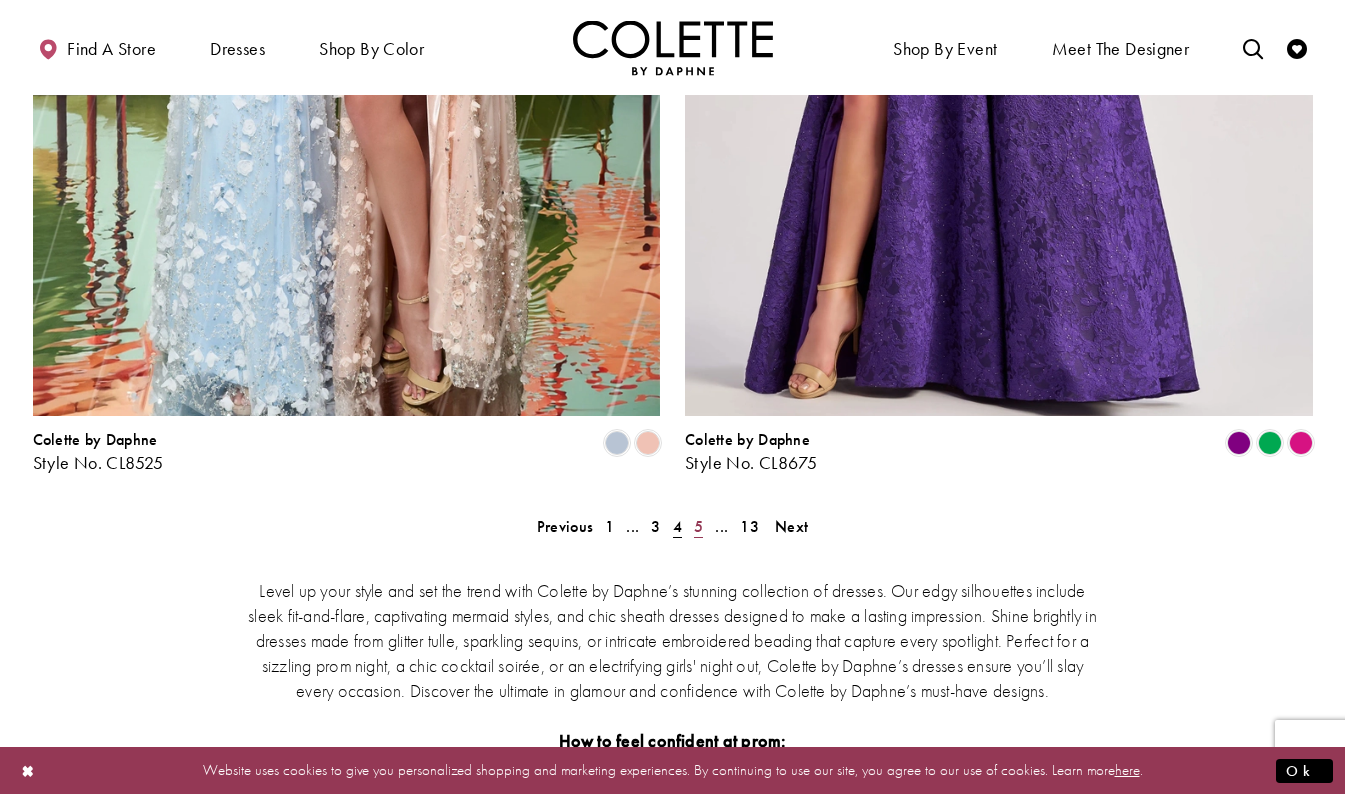 click on "5" at bounding box center (698, 526) 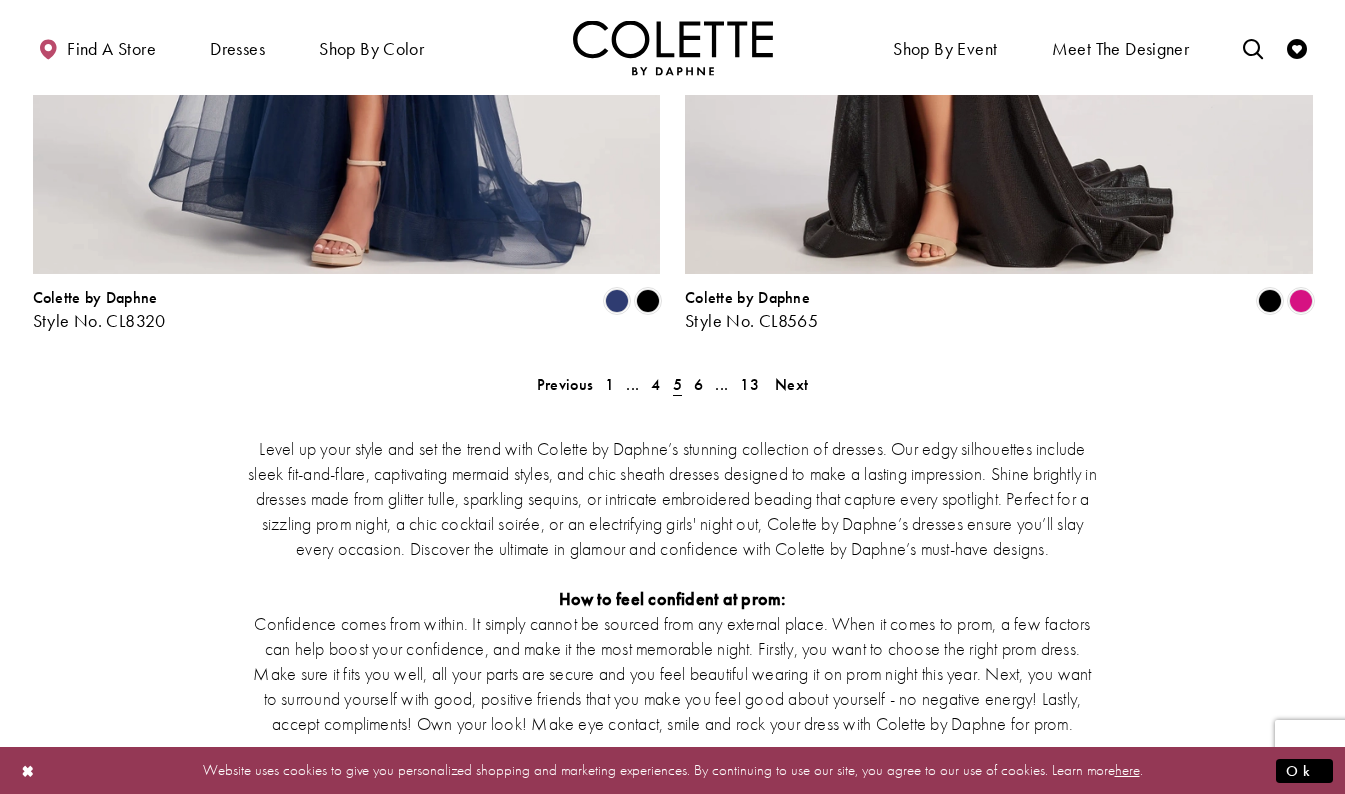 scroll, scrollTop: 3696, scrollLeft: 0, axis: vertical 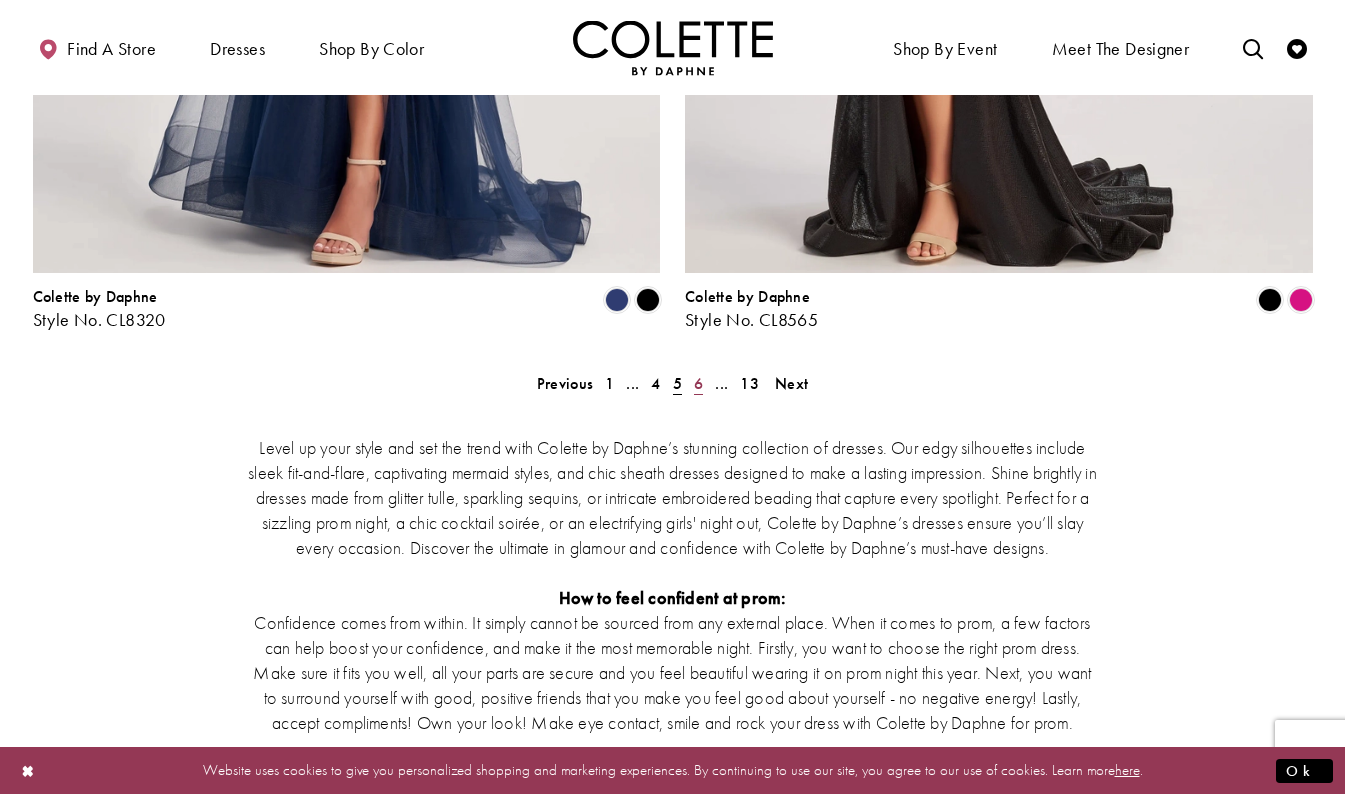 click on "6" at bounding box center (698, 383) 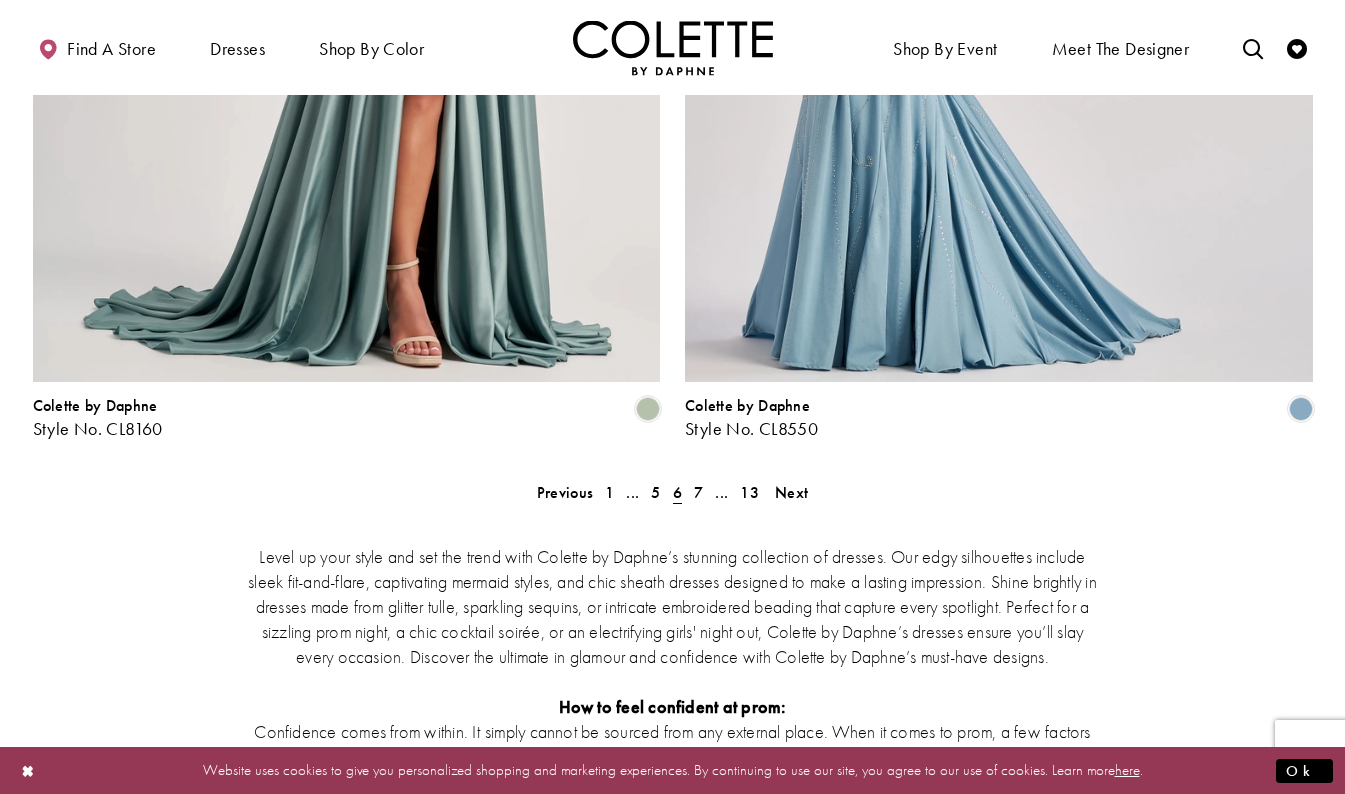 scroll, scrollTop: 3605, scrollLeft: 0, axis: vertical 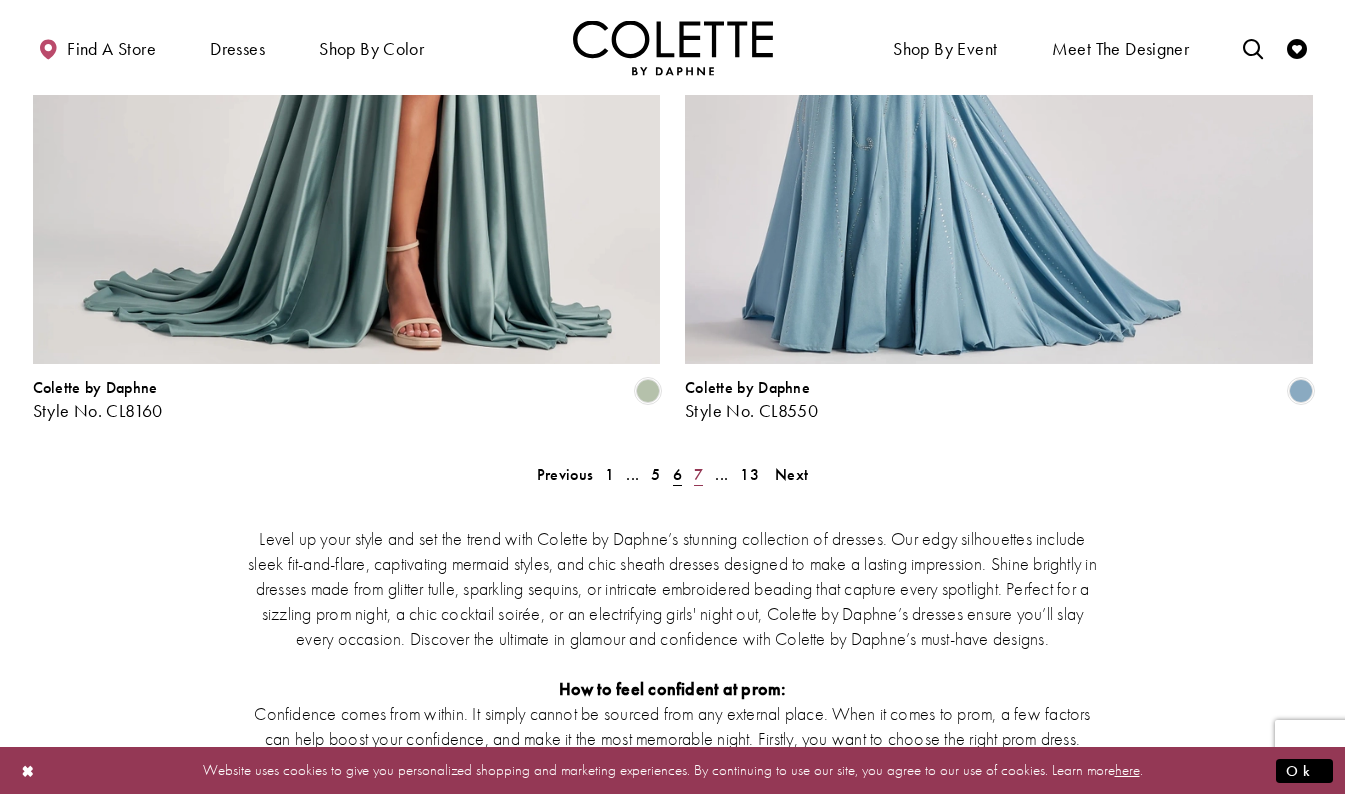 click on "7" at bounding box center [698, 474] 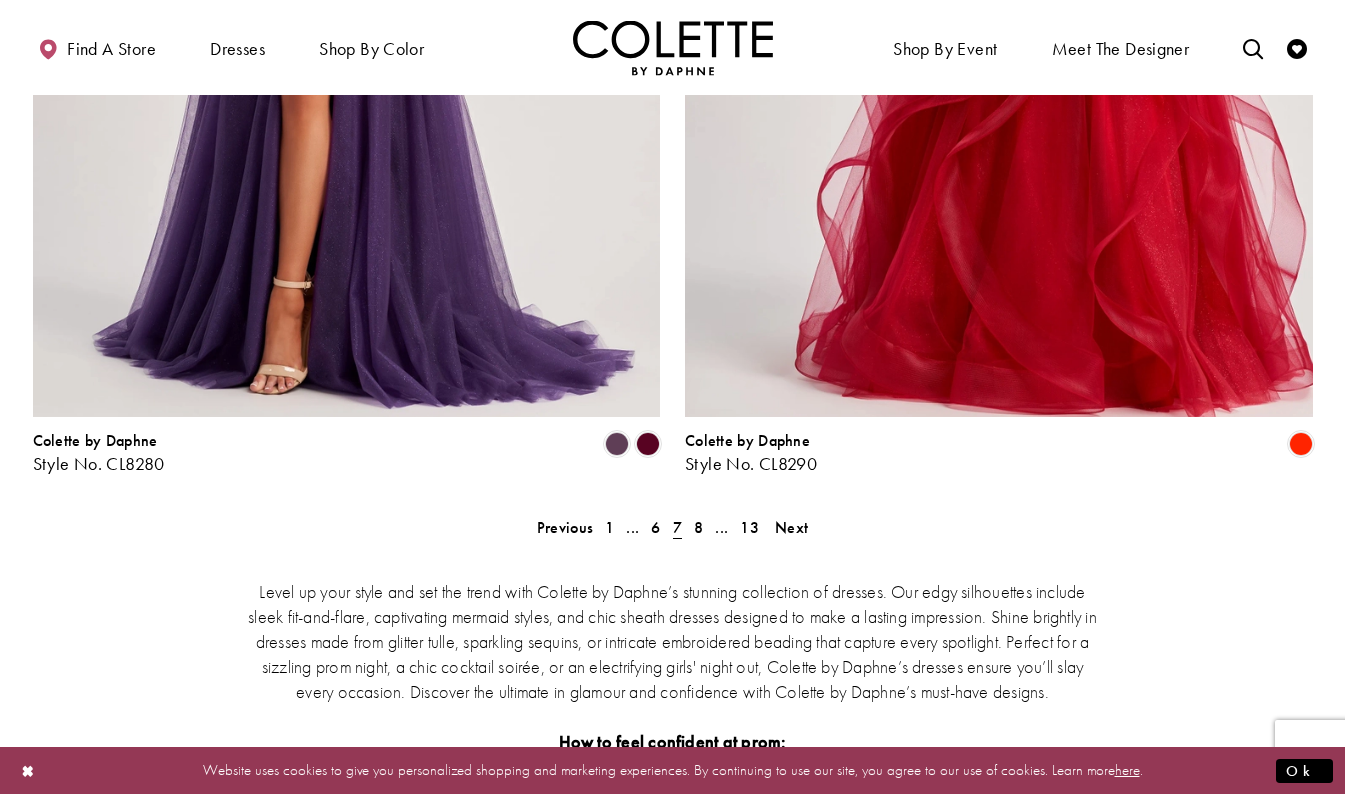 scroll, scrollTop: 3700, scrollLeft: 0, axis: vertical 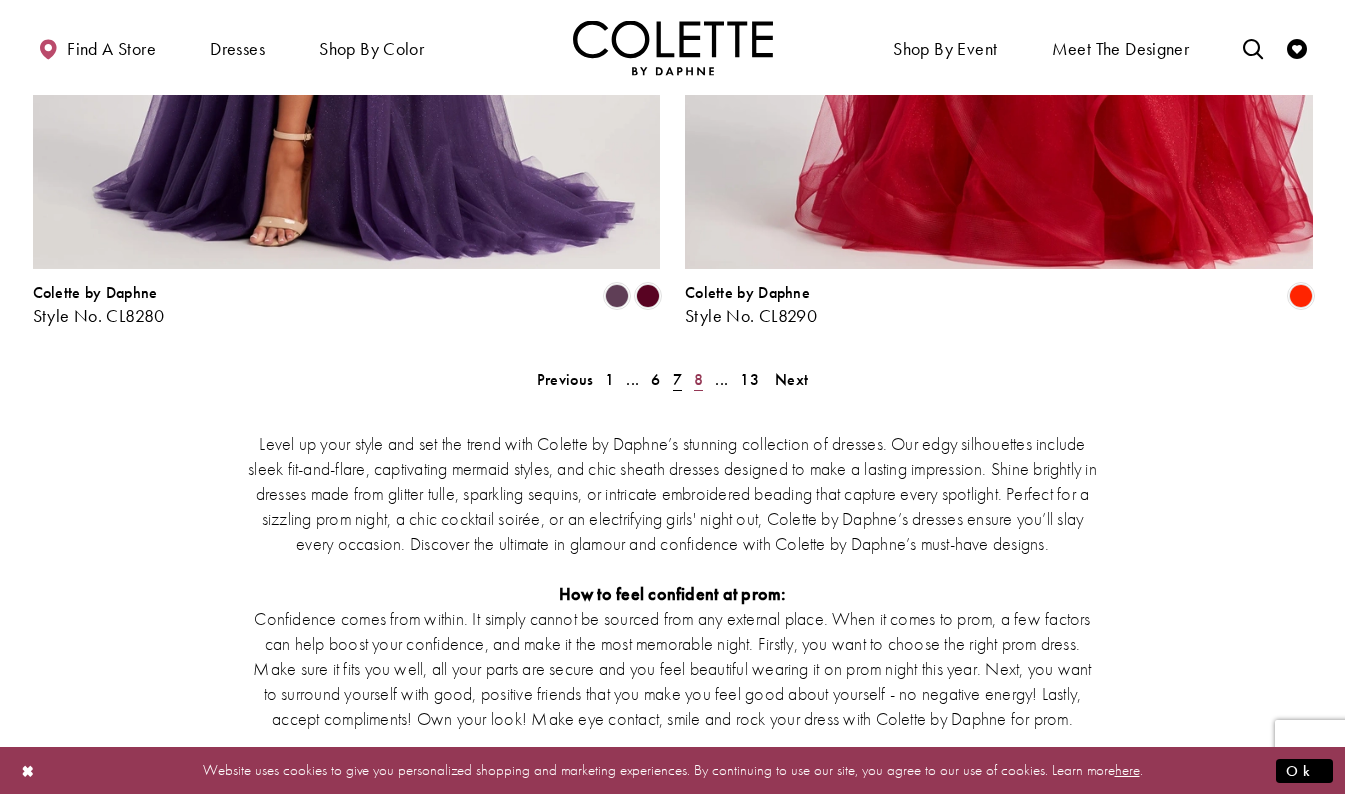 click on "8" at bounding box center [698, 379] 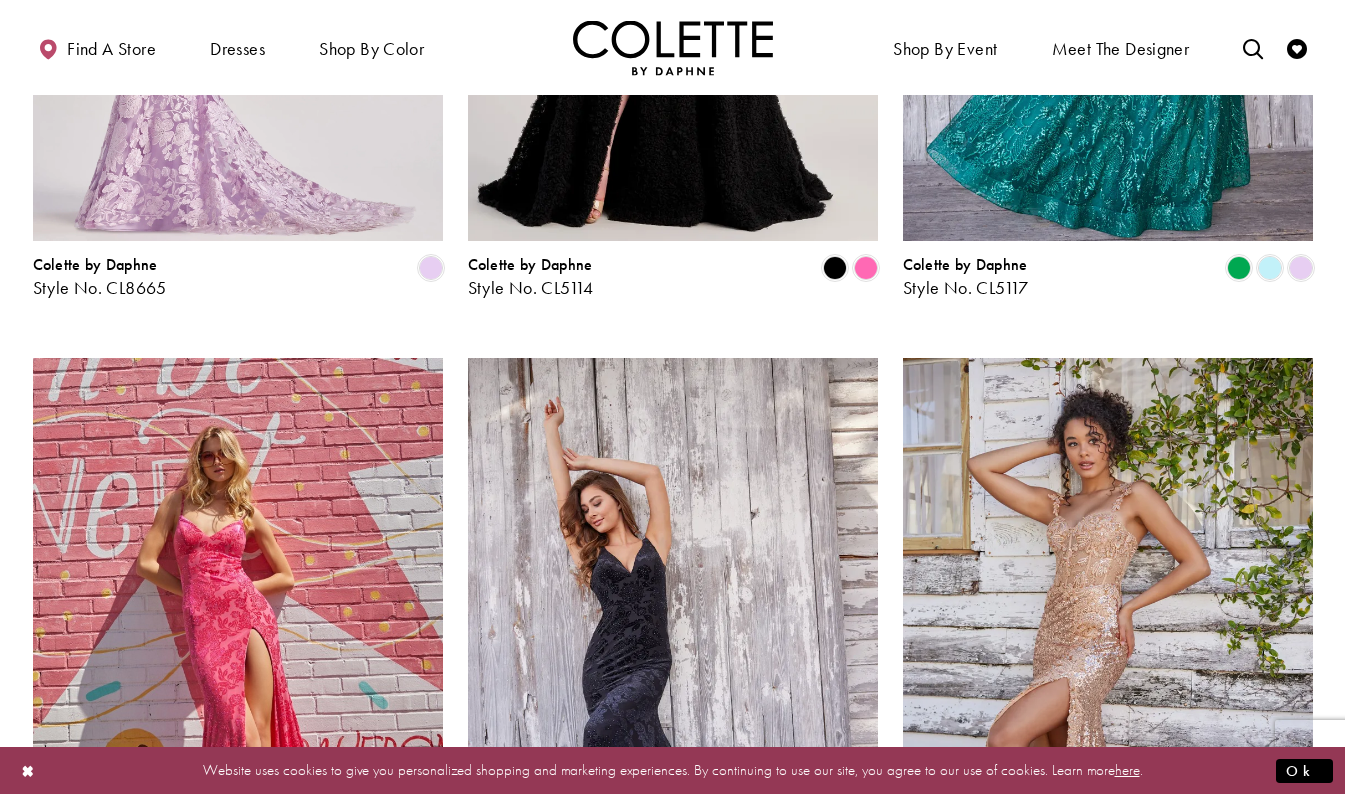 scroll, scrollTop: 1444, scrollLeft: 0, axis: vertical 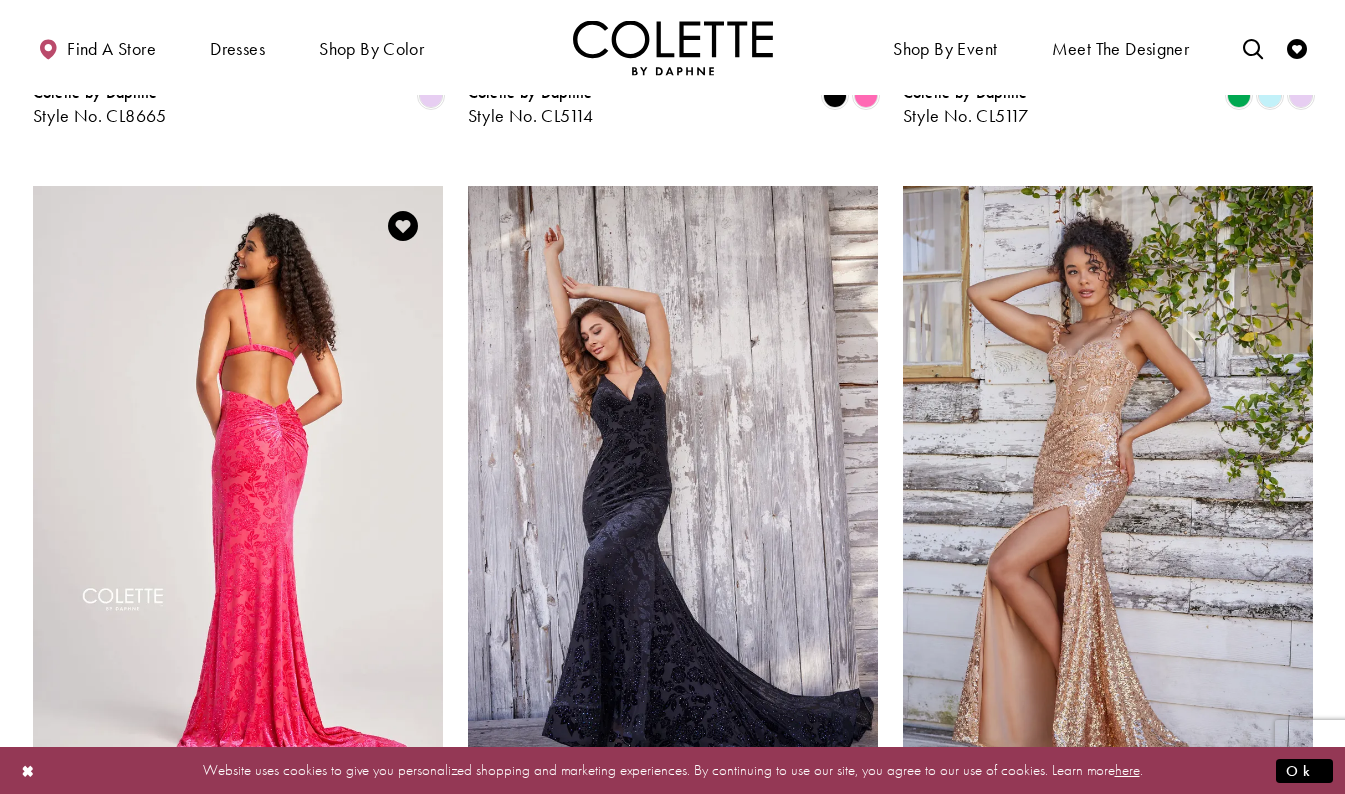 click at bounding box center [238, 484] 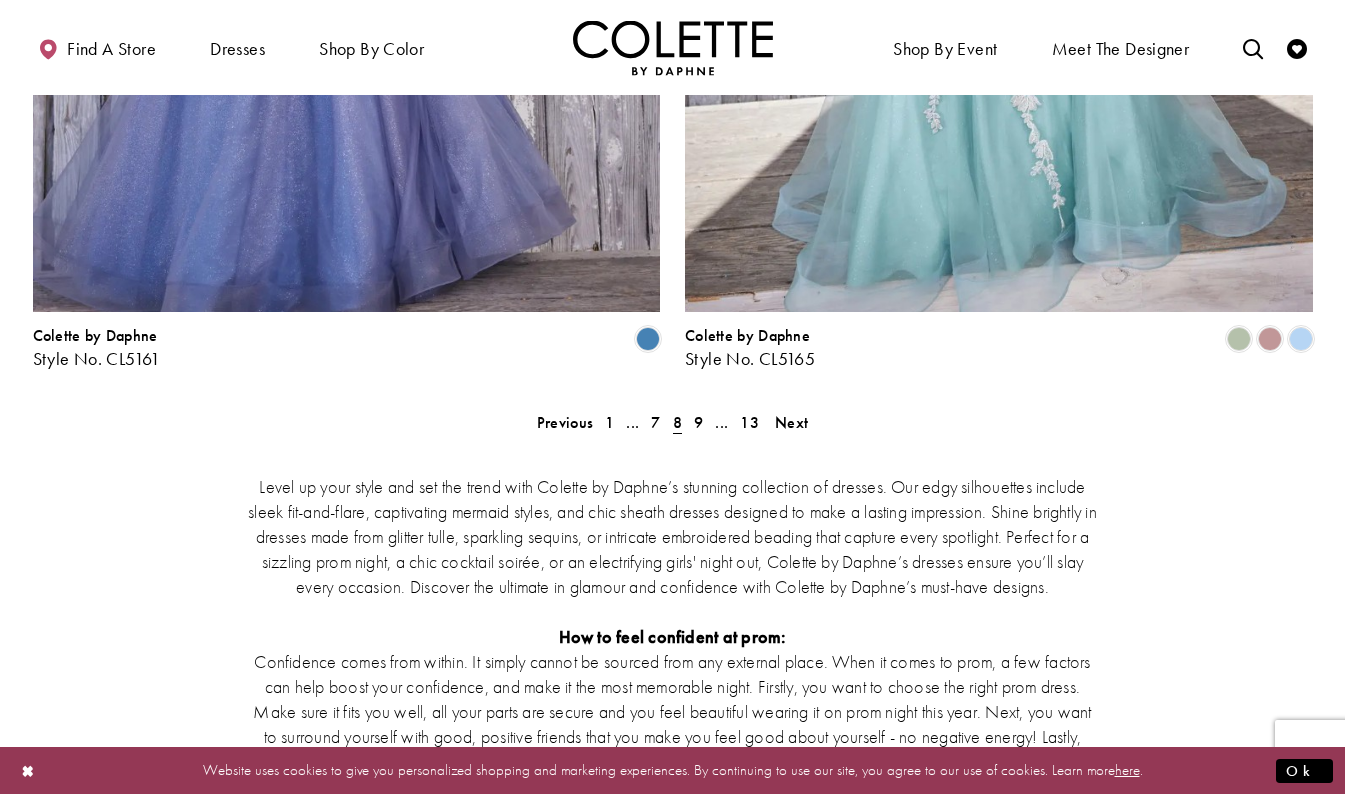 scroll, scrollTop: 3658, scrollLeft: 0, axis: vertical 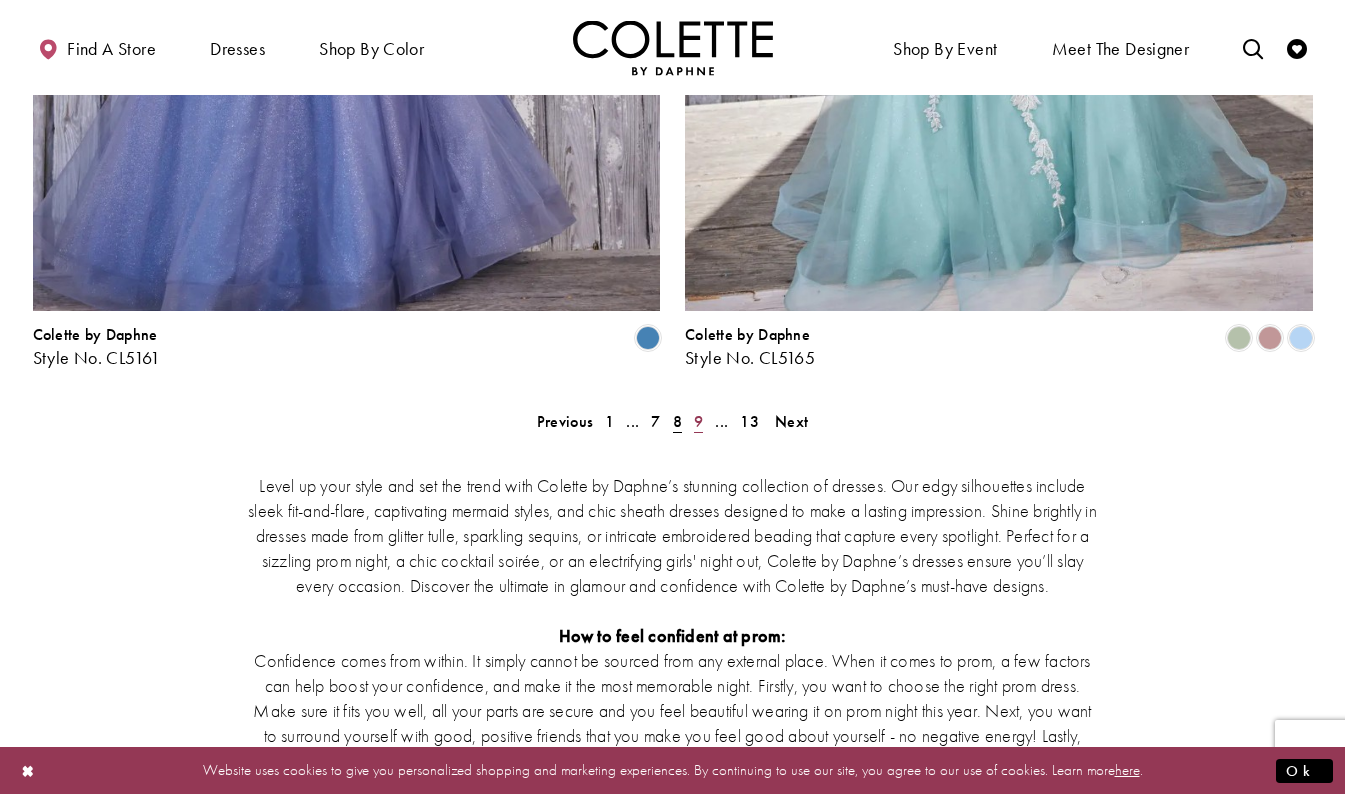 click on "9" at bounding box center (698, 421) 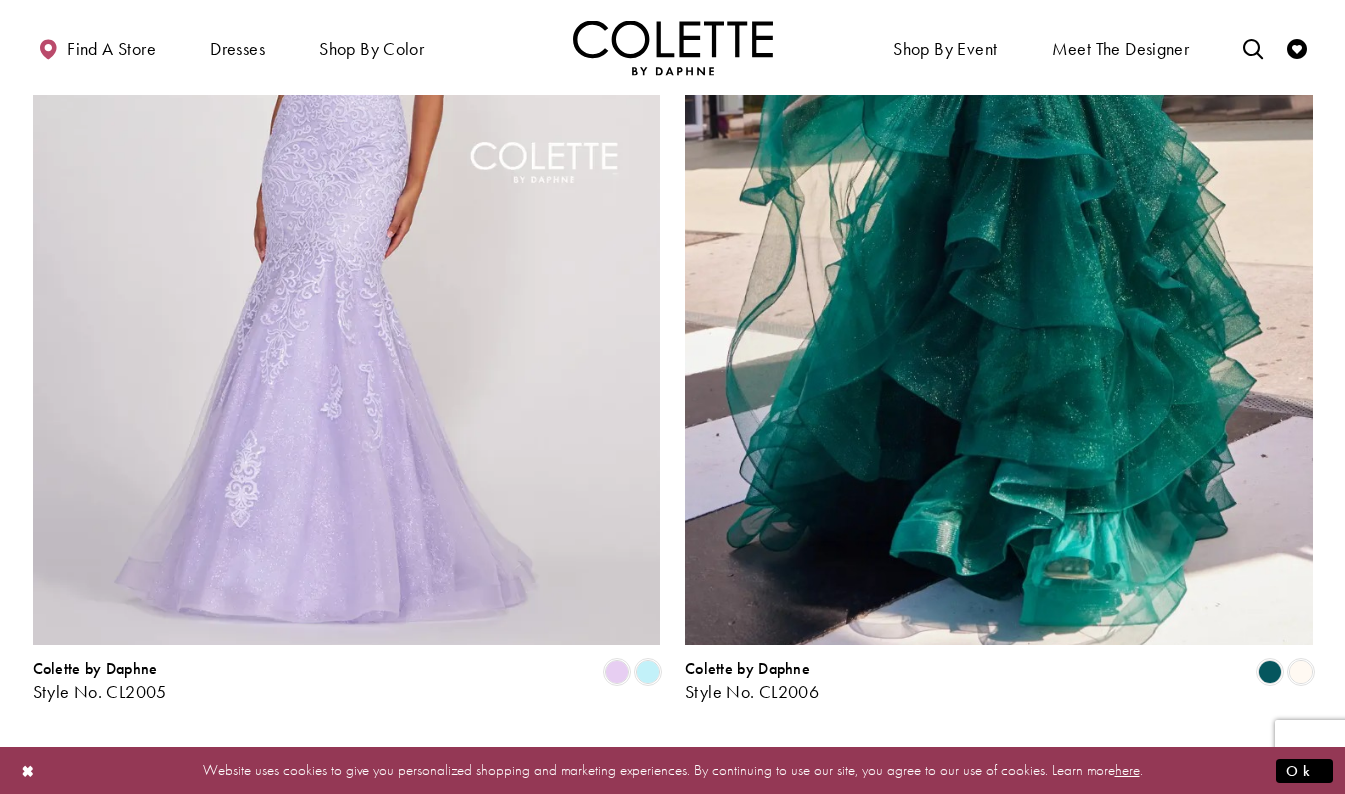scroll, scrollTop: 3415, scrollLeft: 0, axis: vertical 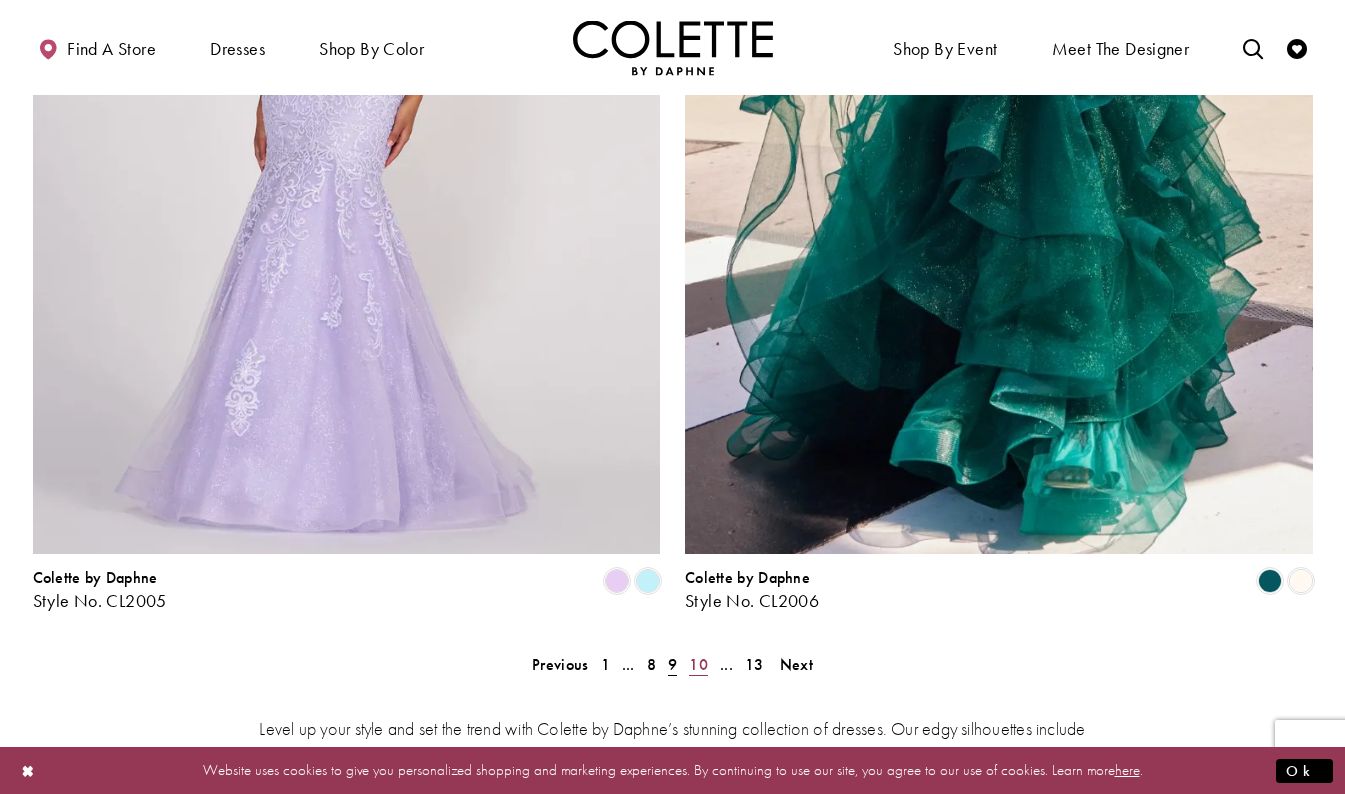 click on "10" at bounding box center [698, 664] 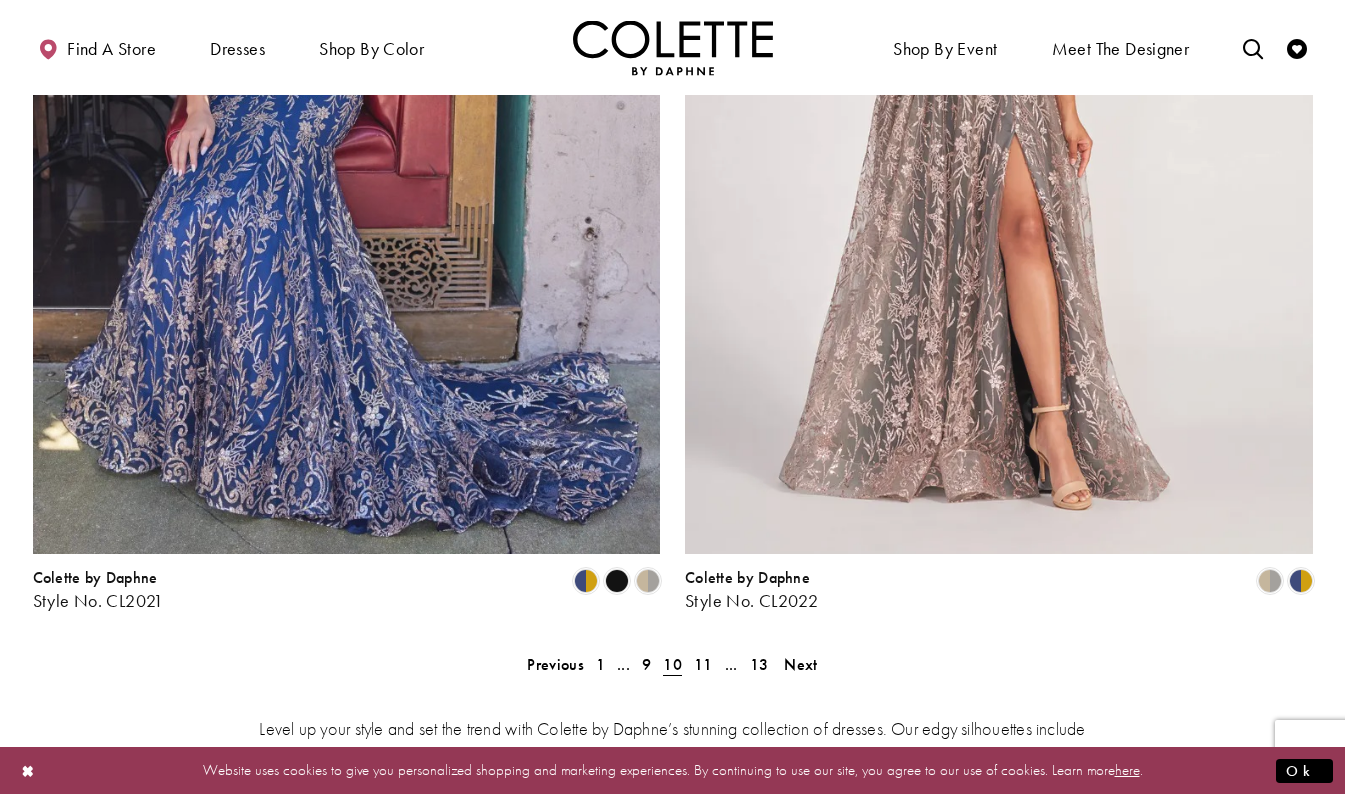 scroll, scrollTop: 108, scrollLeft: 0, axis: vertical 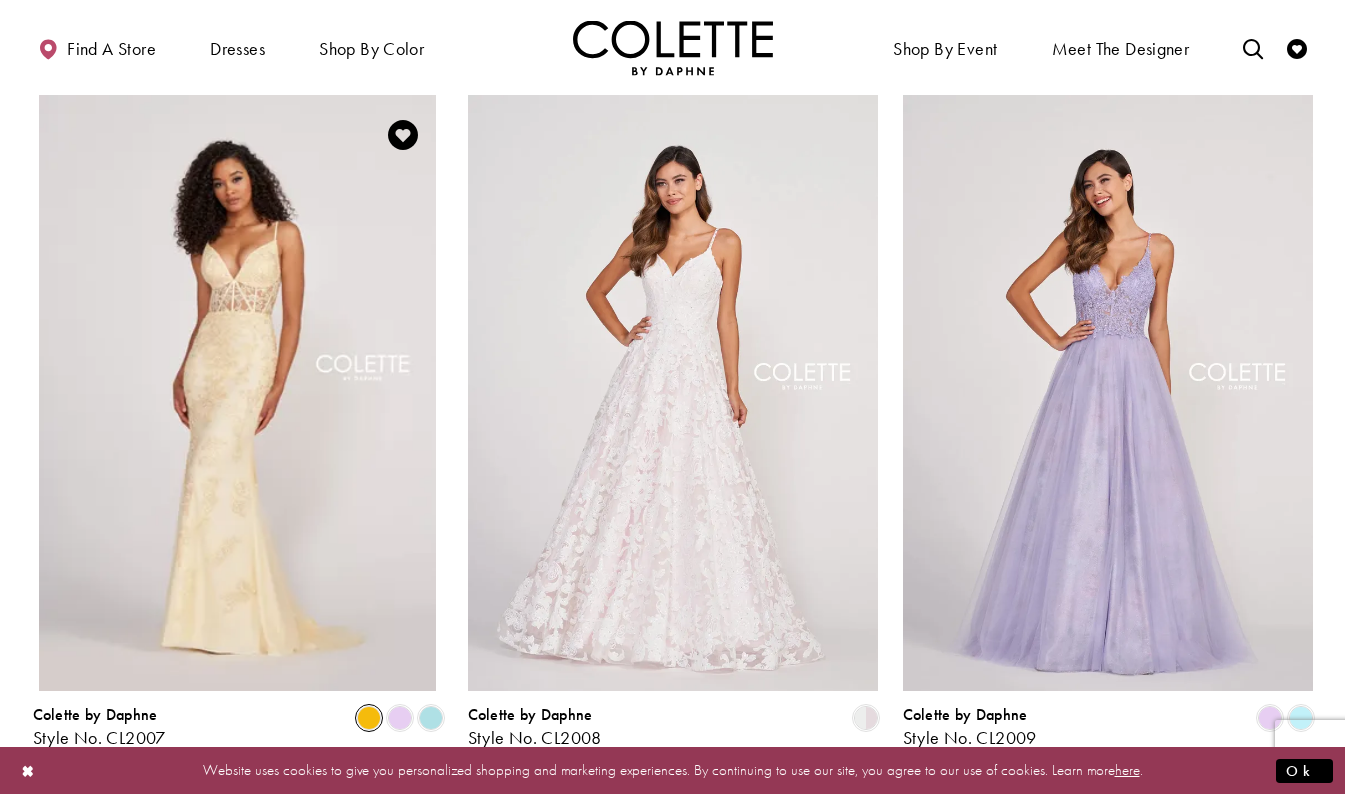 click at bounding box center (238, 393) 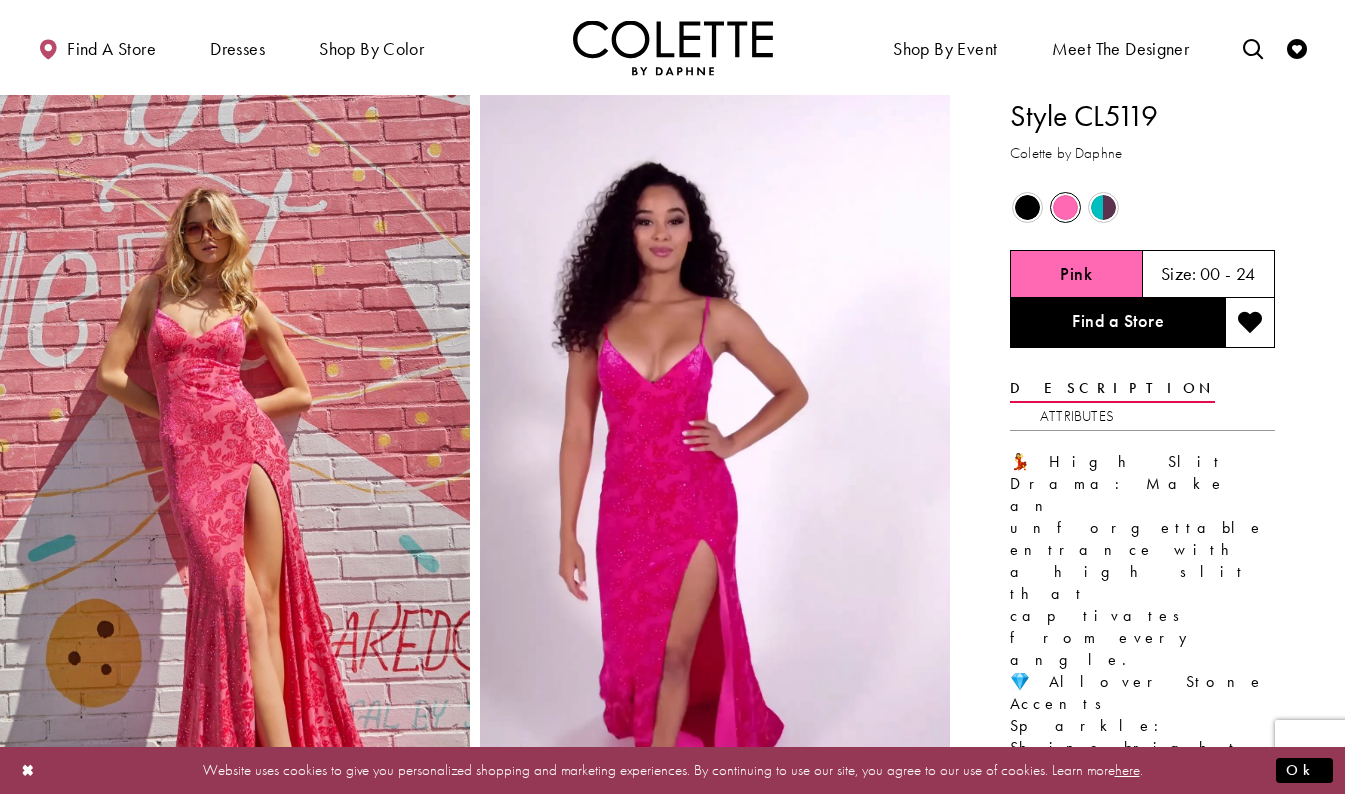 scroll, scrollTop: 0, scrollLeft: 0, axis: both 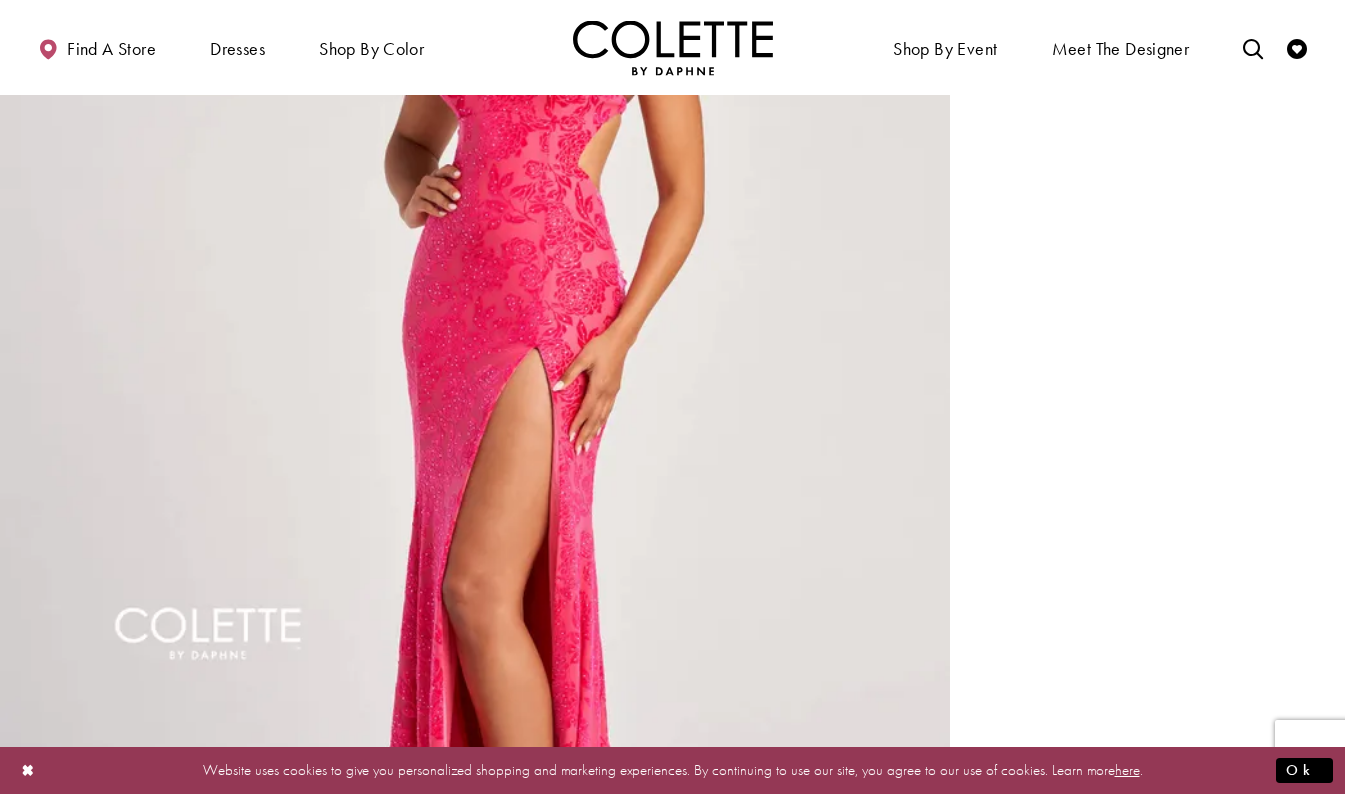 click at bounding box center (475, 387) 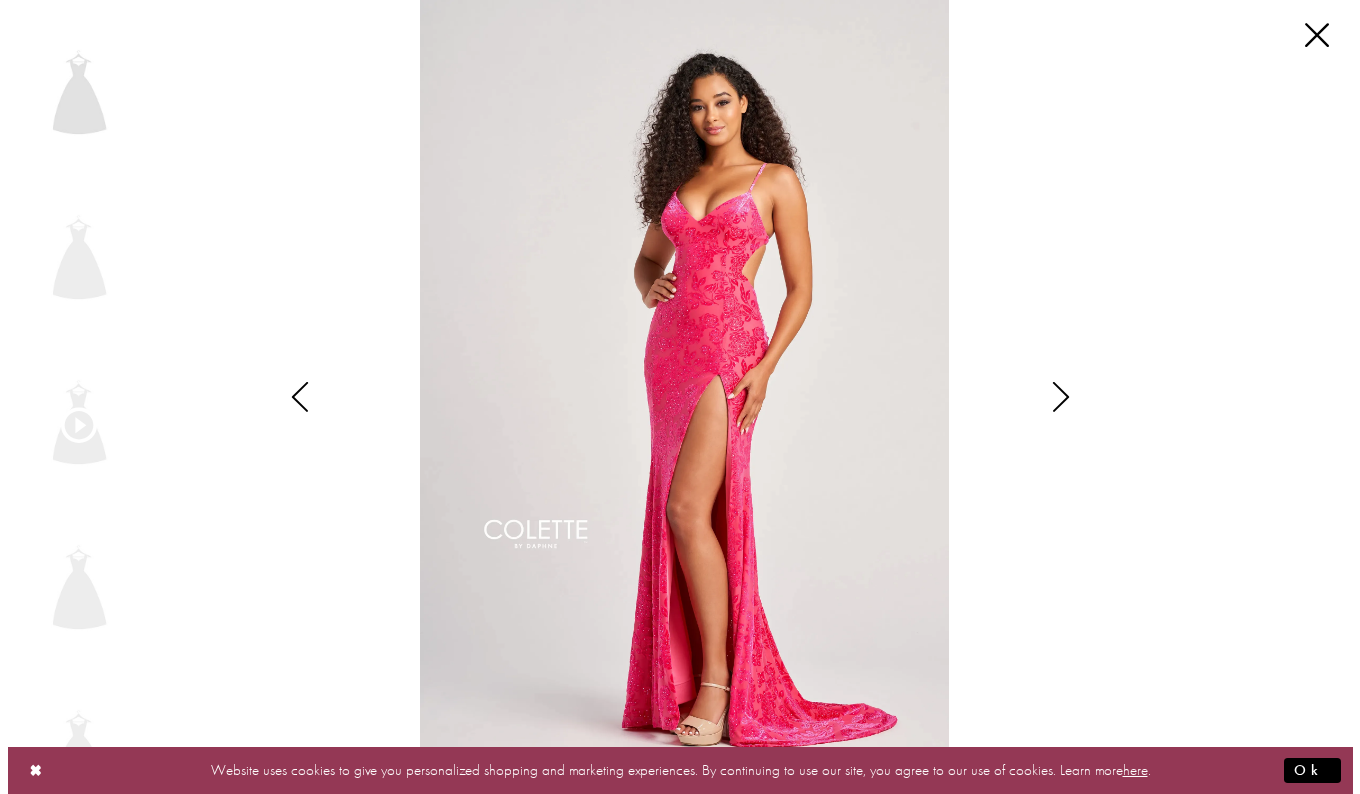 scroll, scrollTop: 5637, scrollLeft: 0, axis: vertical 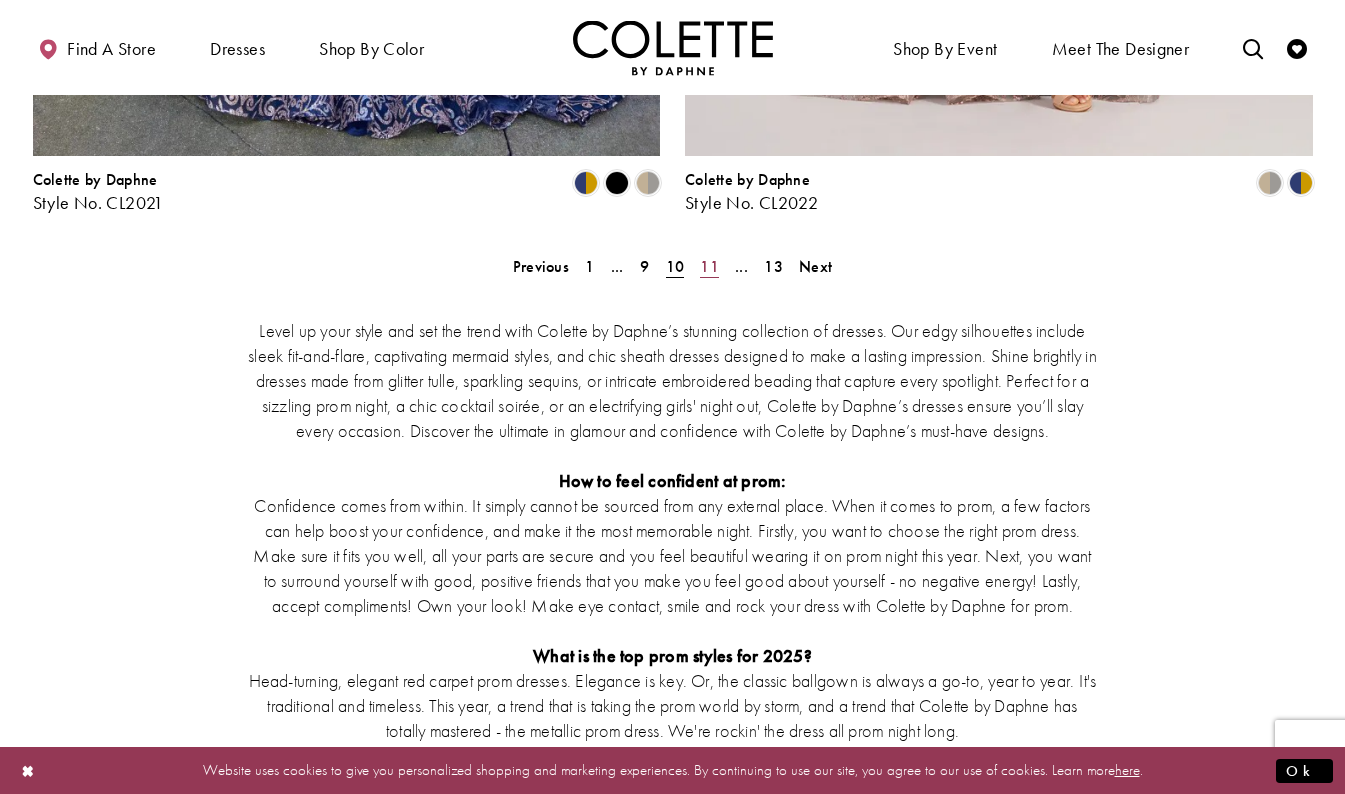click on "11" at bounding box center (709, 266) 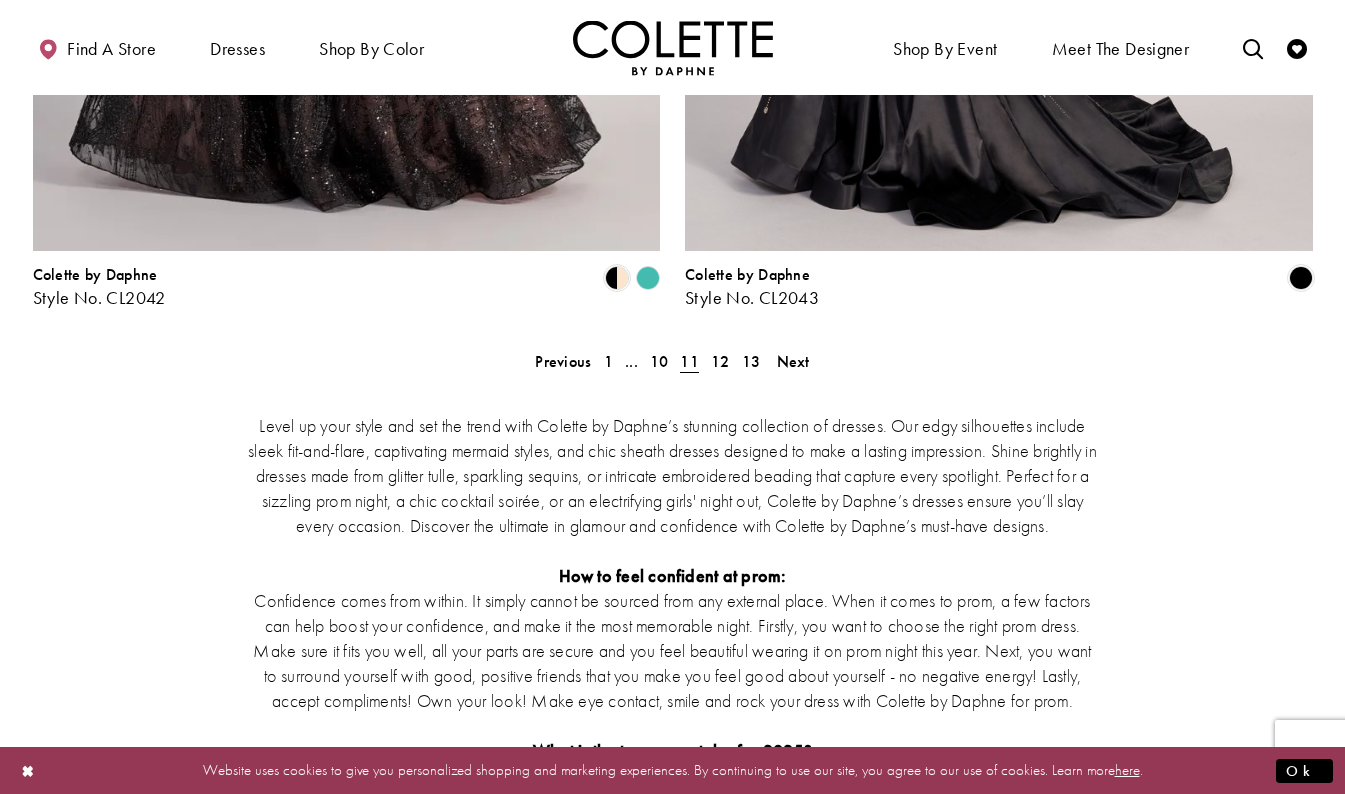 scroll, scrollTop: 3719, scrollLeft: 0, axis: vertical 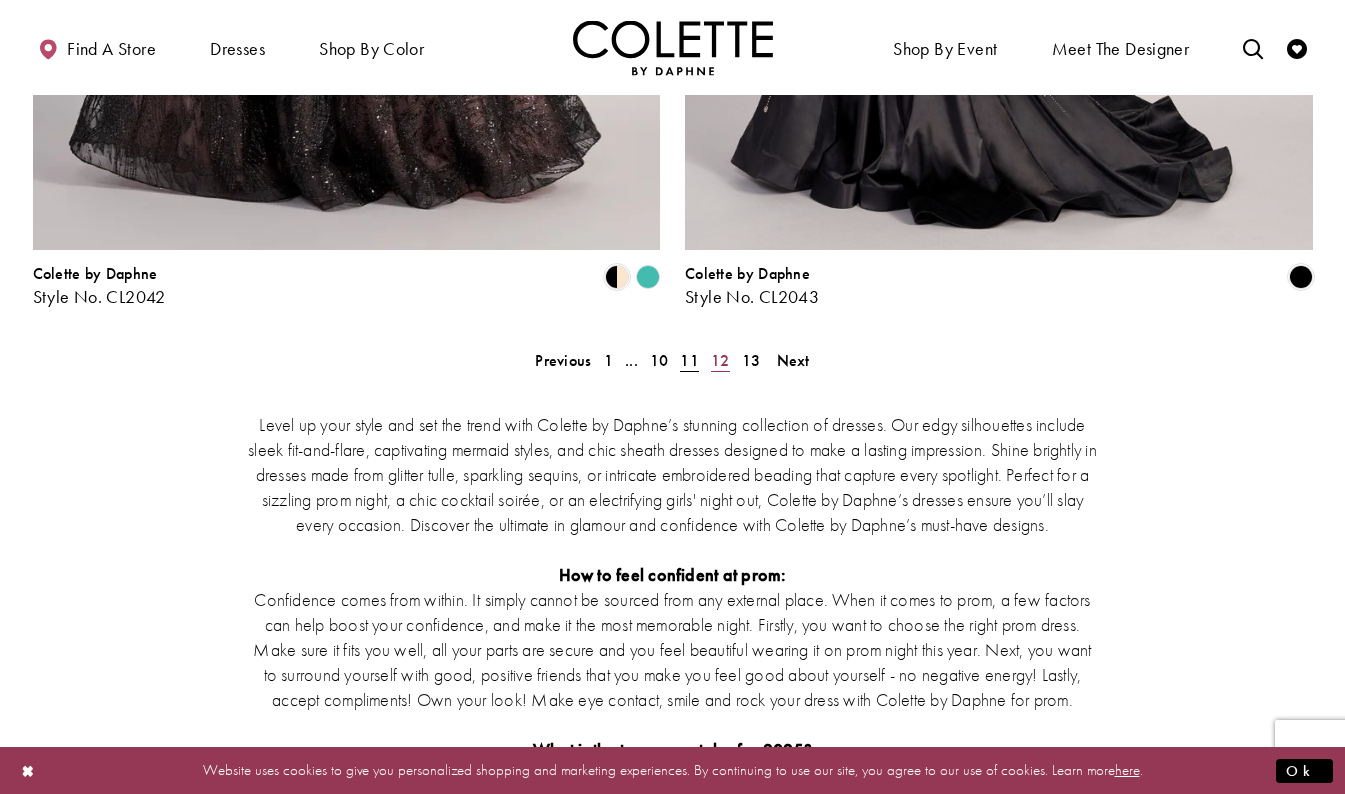 click on "12" at bounding box center (720, 360) 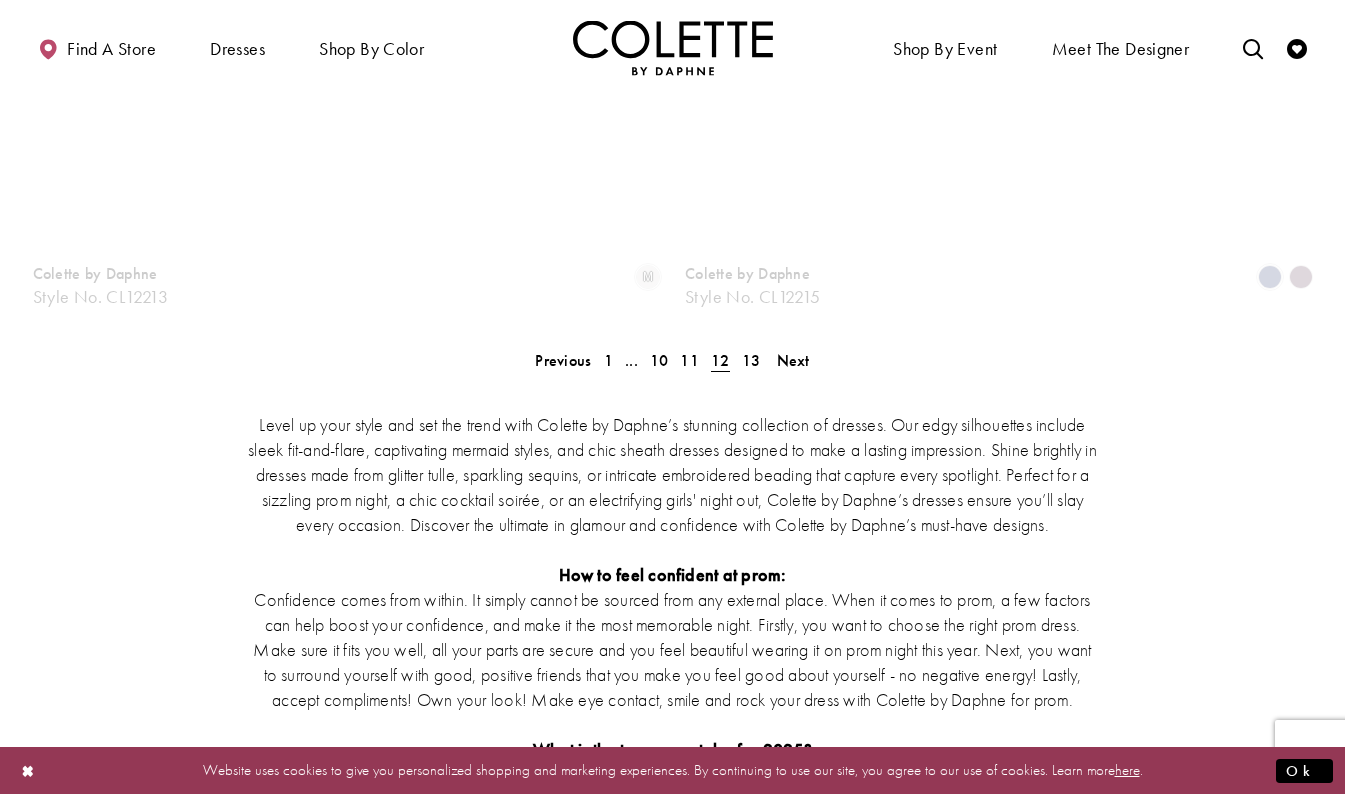 scroll, scrollTop: 108, scrollLeft: 0, axis: vertical 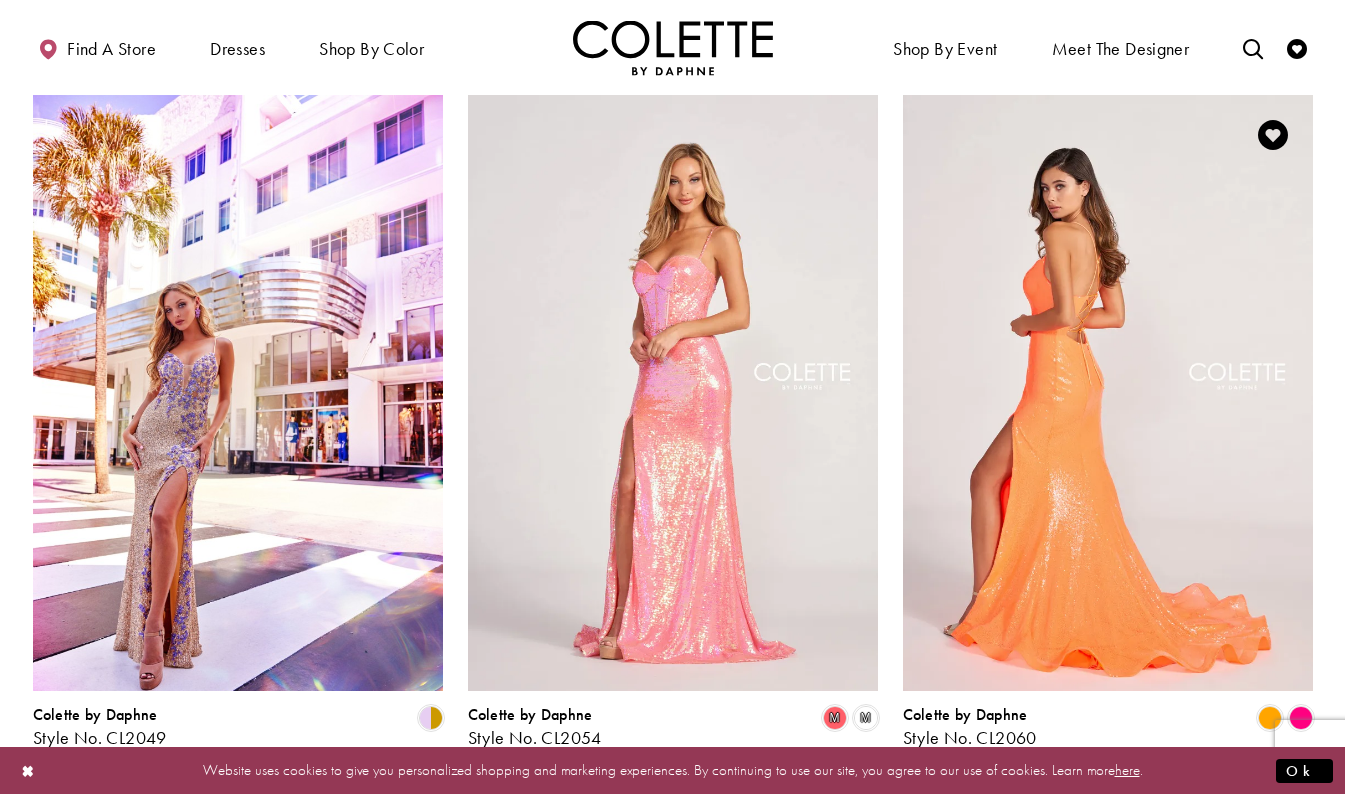 click at bounding box center [1108, 393] 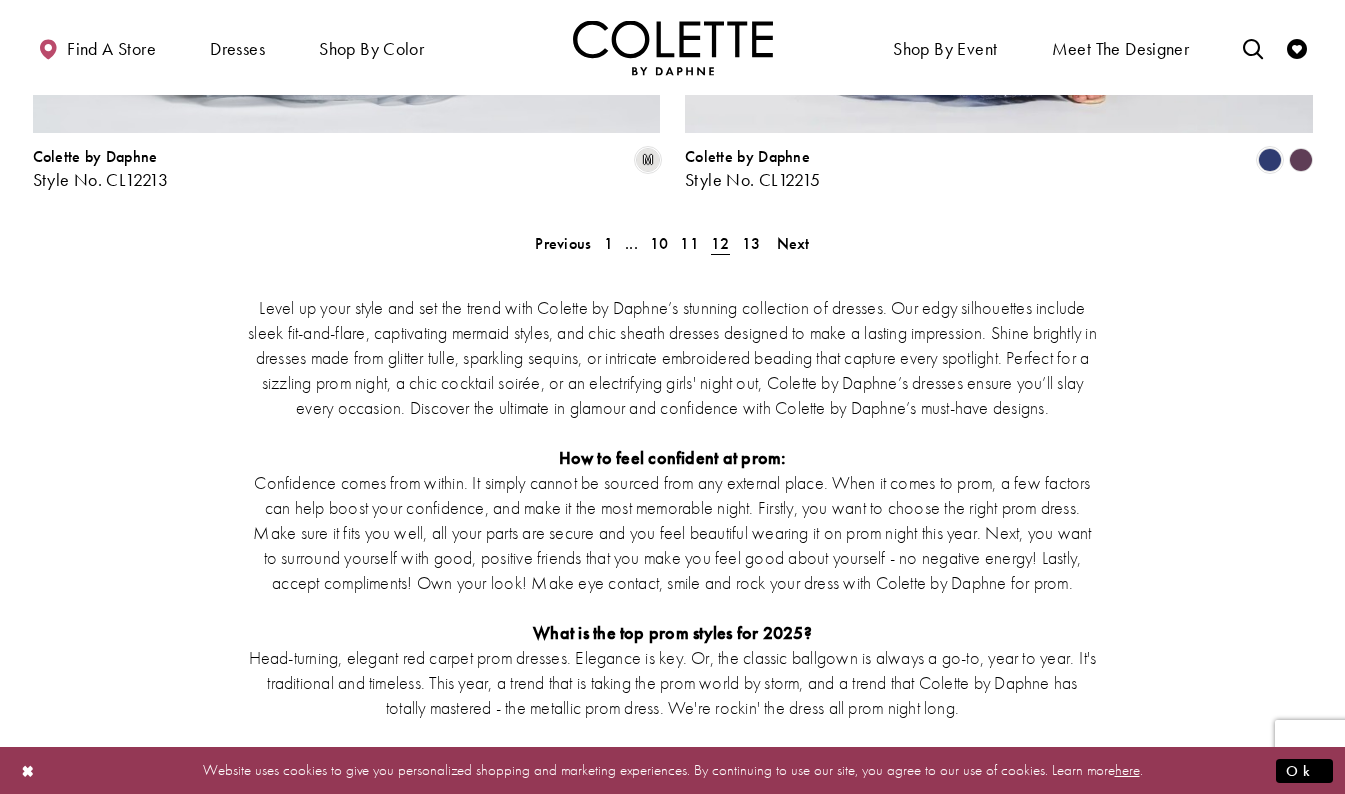 scroll, scrollTop: 3837, scrollLeft: 0, axis: vertical 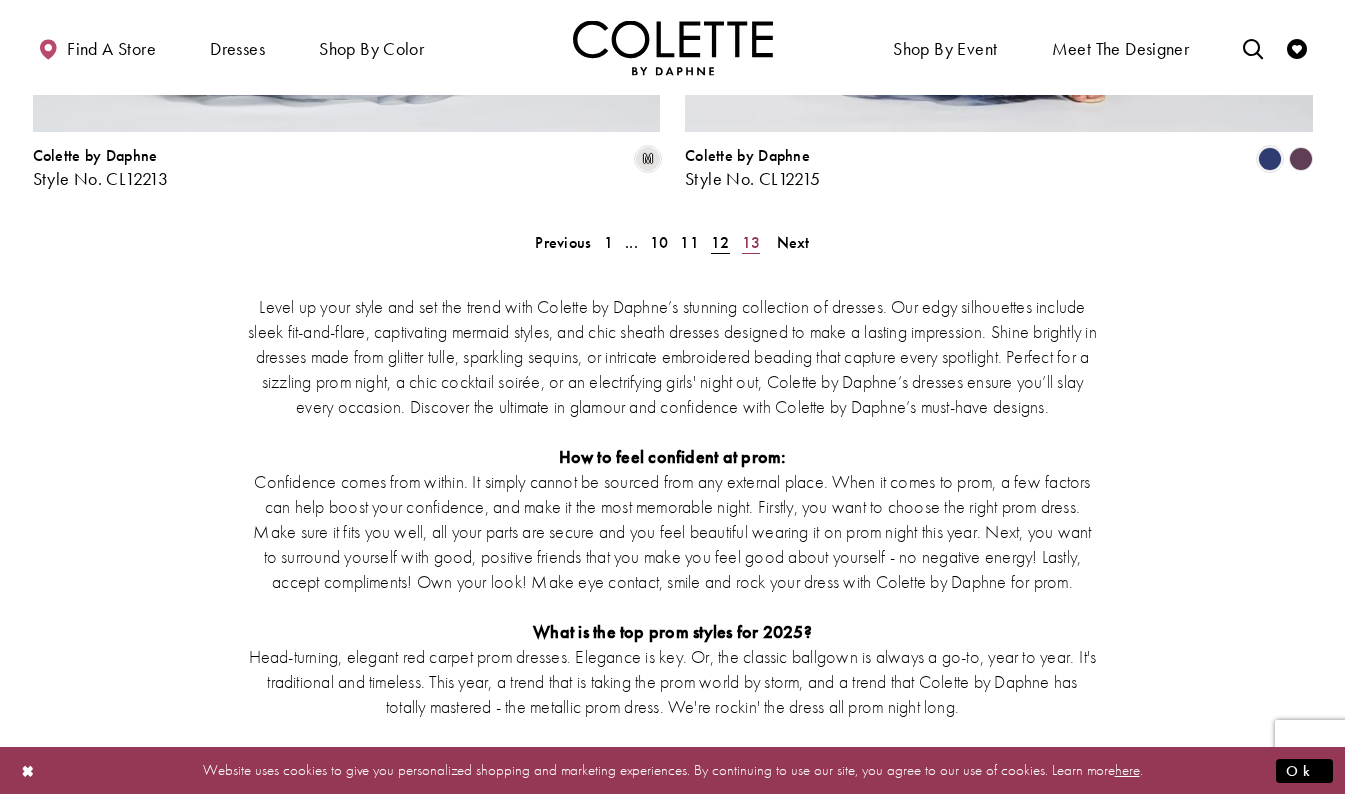 click on "13" at bounding box center [751, 242] 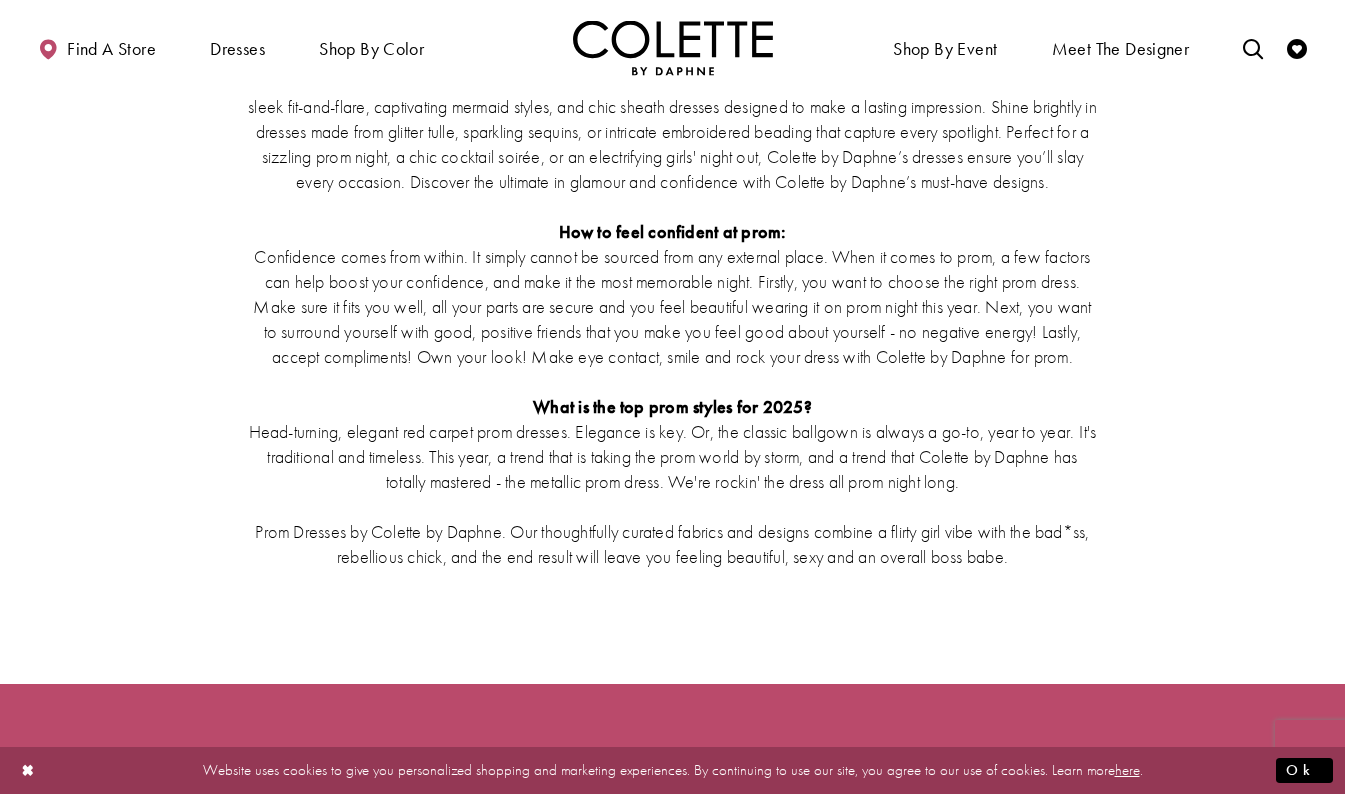 scroll, scrollTop: 4647, scrollLeft: 0, axis: vertical 